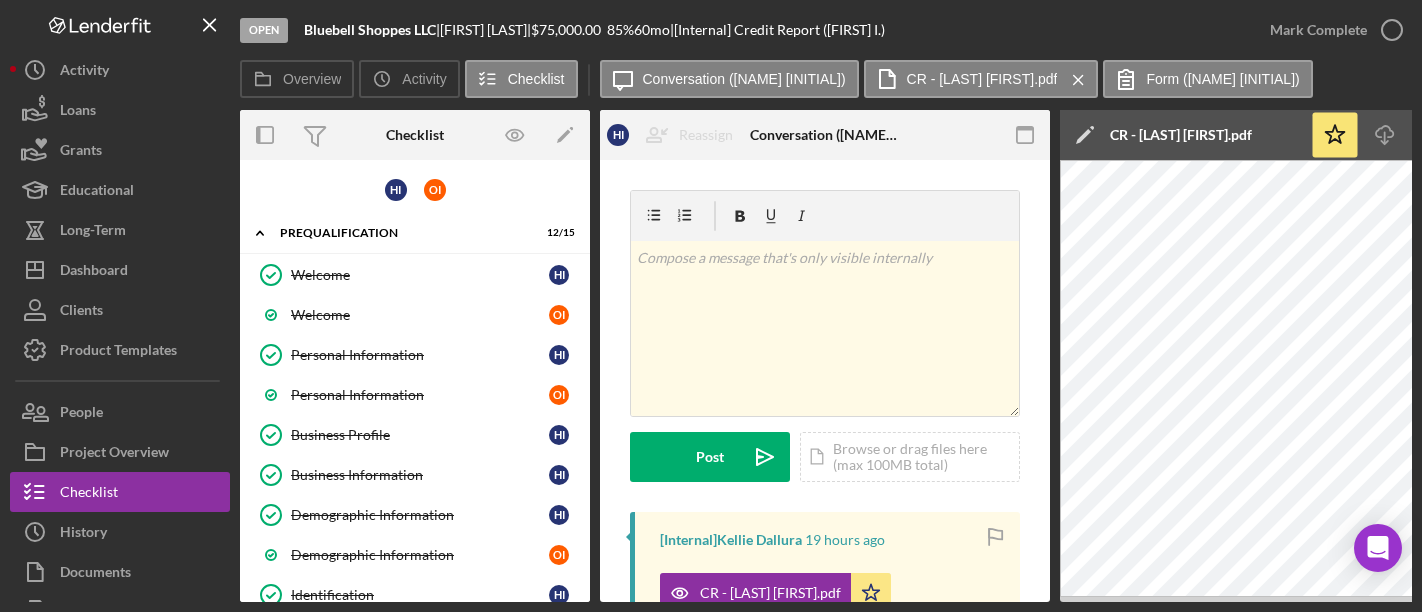 scroll, scrollTop: 0, scrollLeft: 0, axis: both 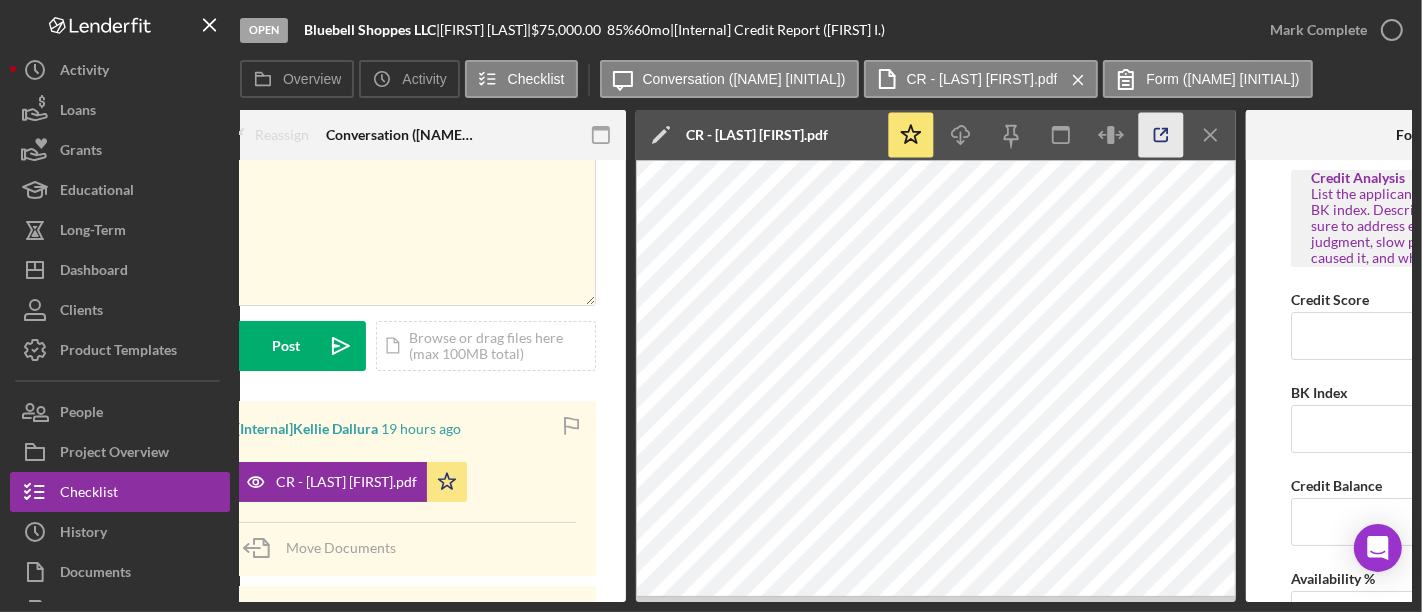 click 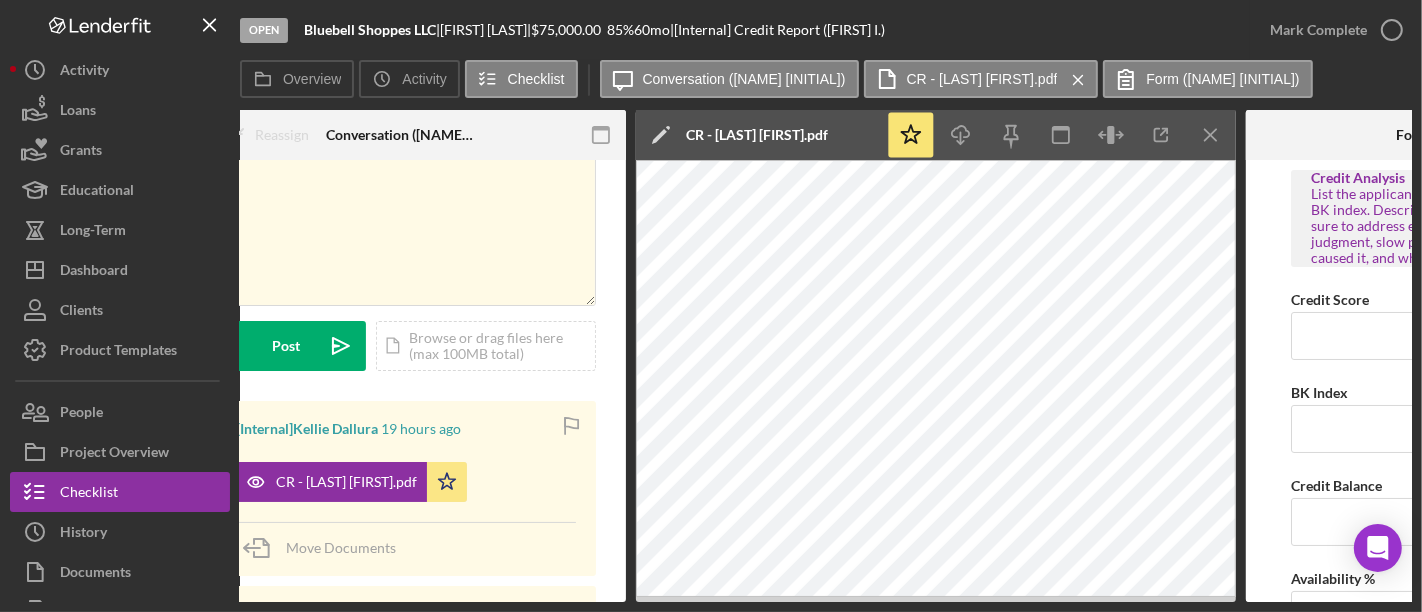 scroll, scrollTop: 333, scrollLeft: 0, axis: vertical 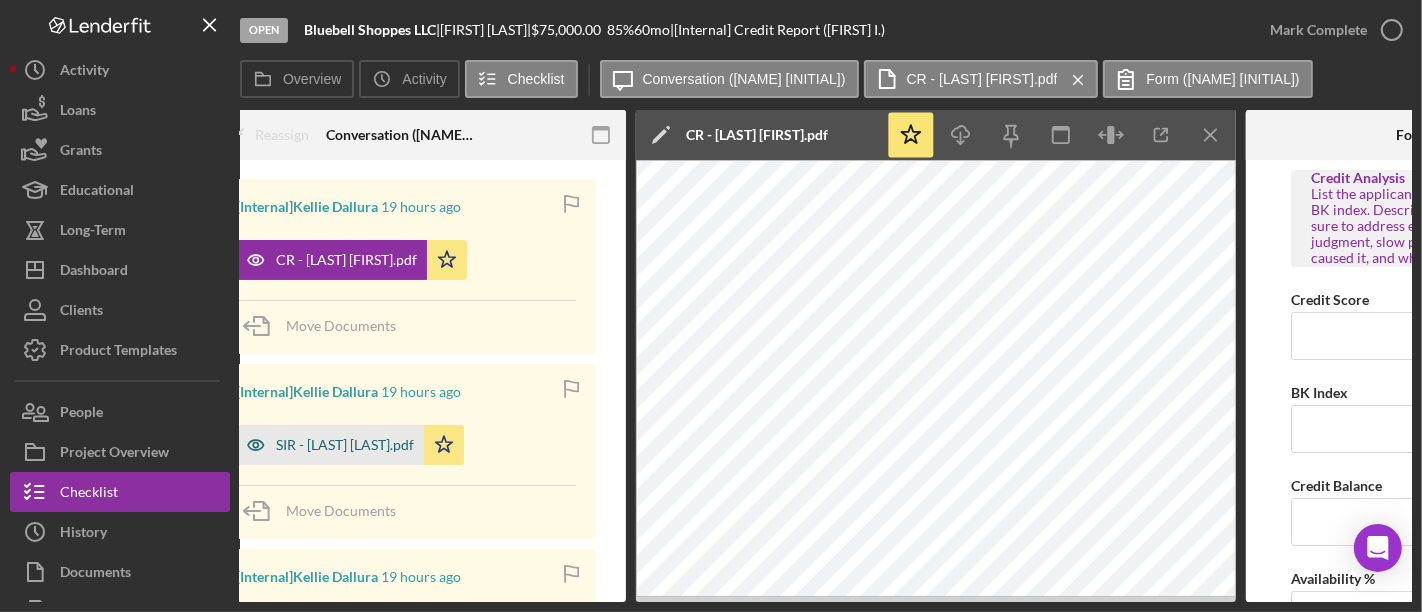 click on "SIR - [LAST] [LAST].pdf" at bounding box center (330, 445) 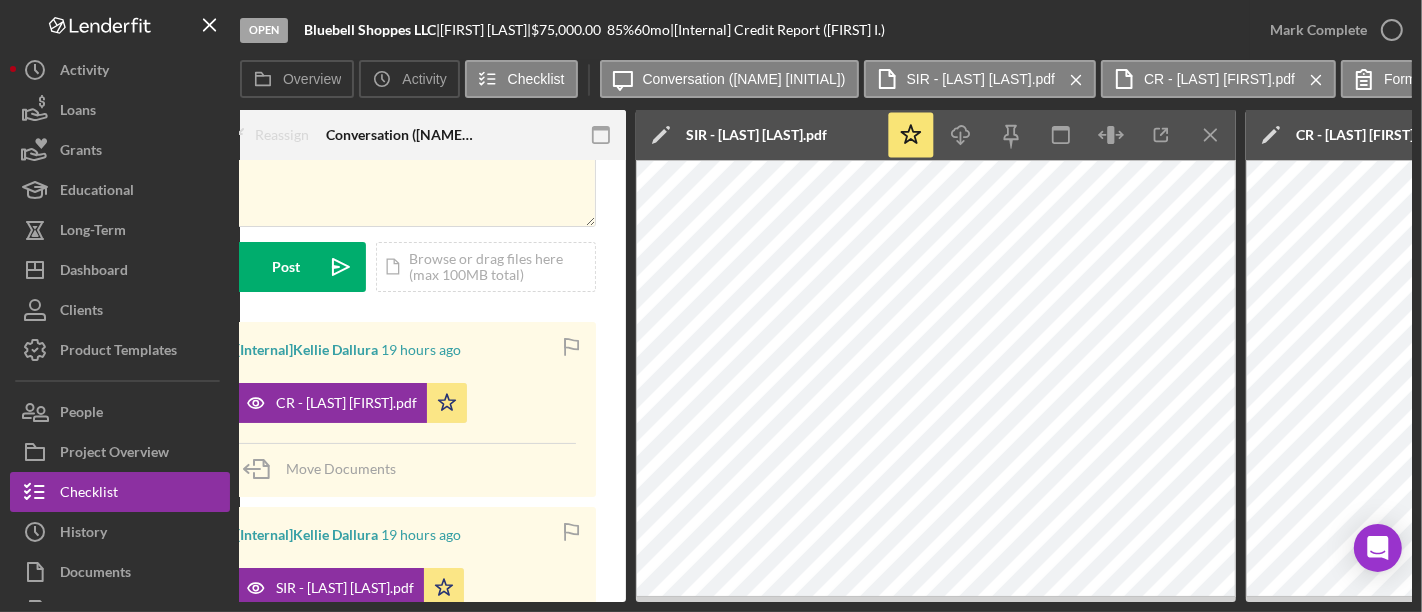 scroll, scrollTop: 0, scrollLeft: 0, axis: both 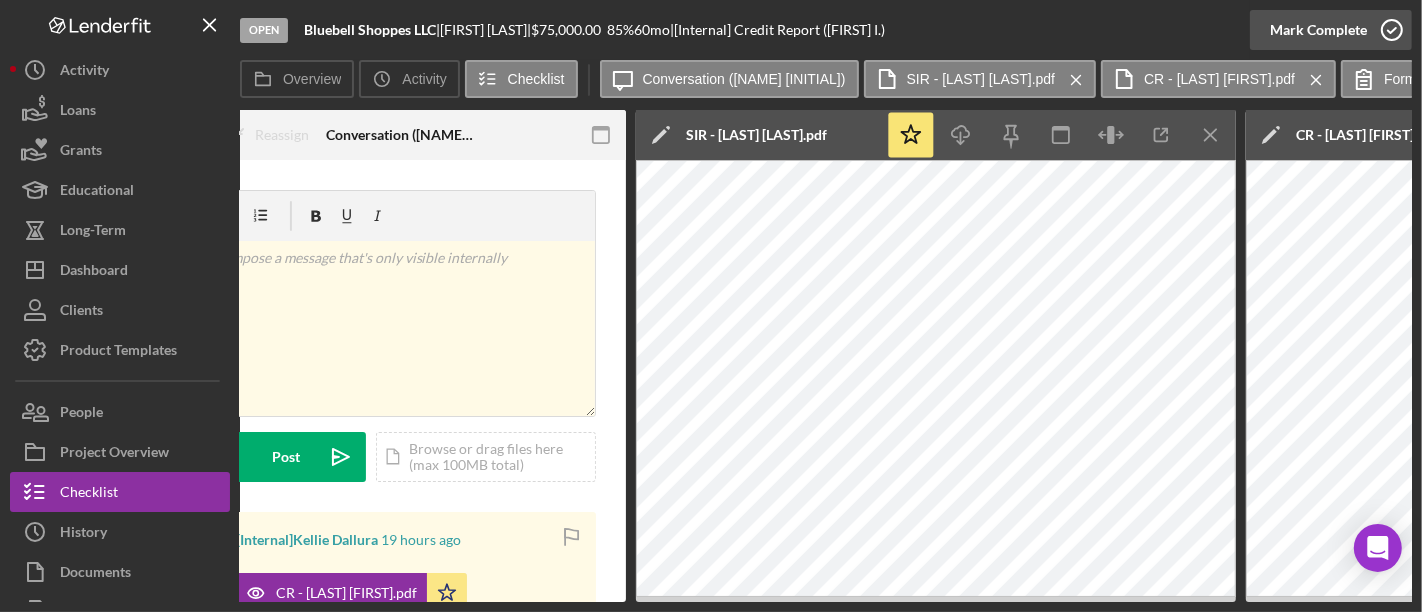 click on "Mark Complete" at bounding box center [1318, 30] 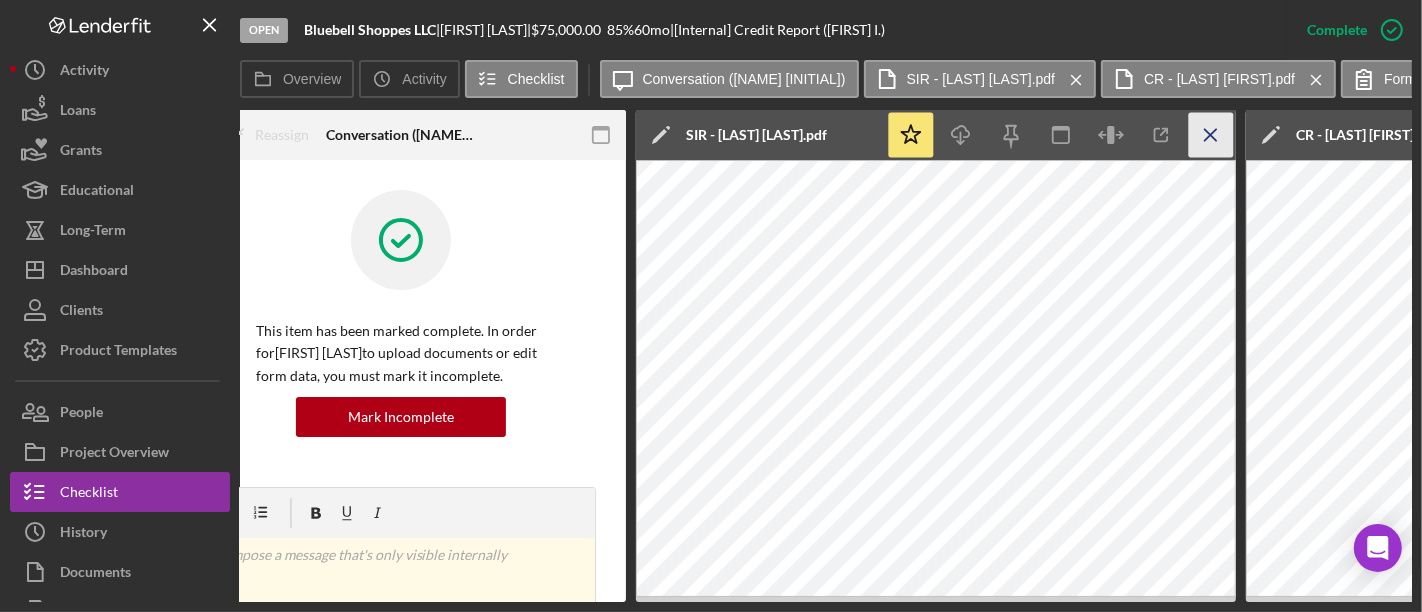 click on "Icon/Menu Close" 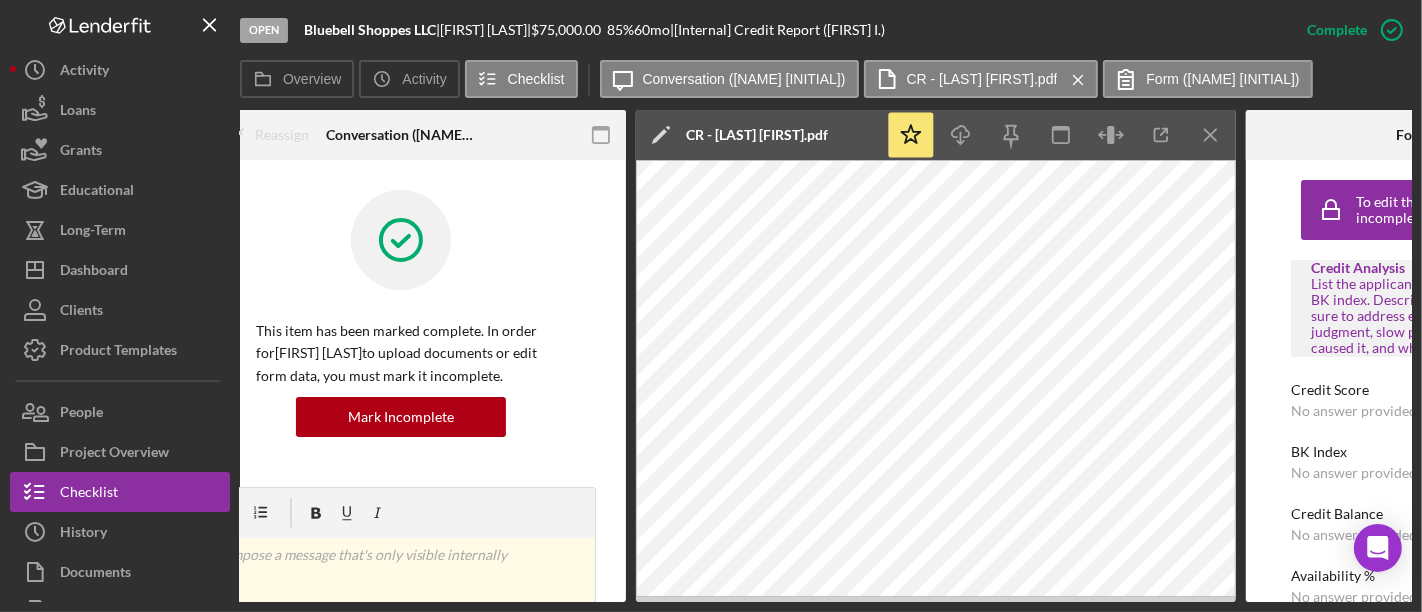 click on "Icon/Menu Close" 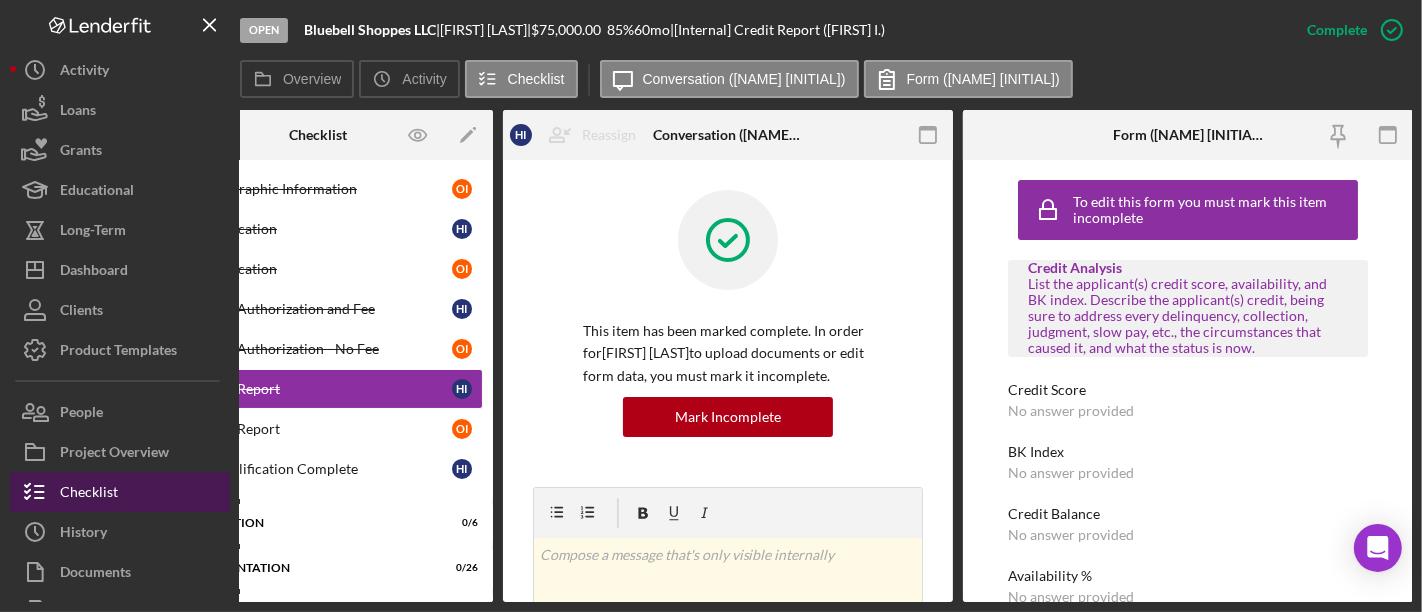 click on "Checklist" at bounding box center (89, 494) 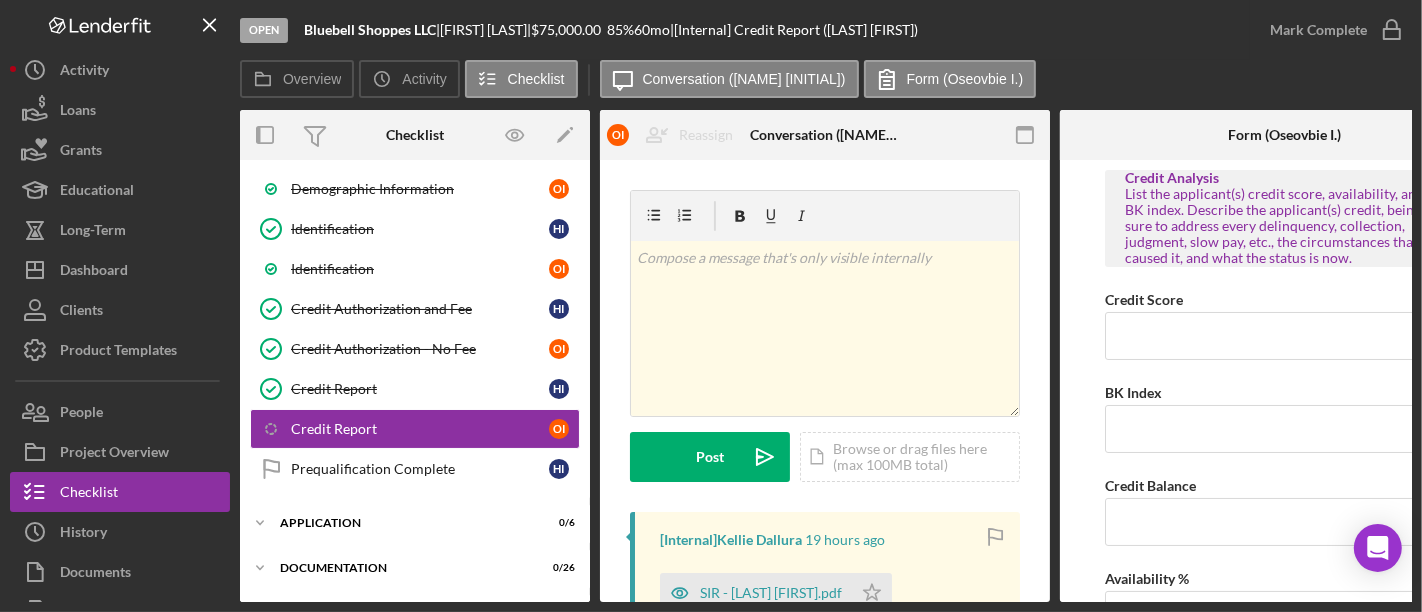 scroll, scrollTop: 333, scrollLeft: 0, axis: vertical 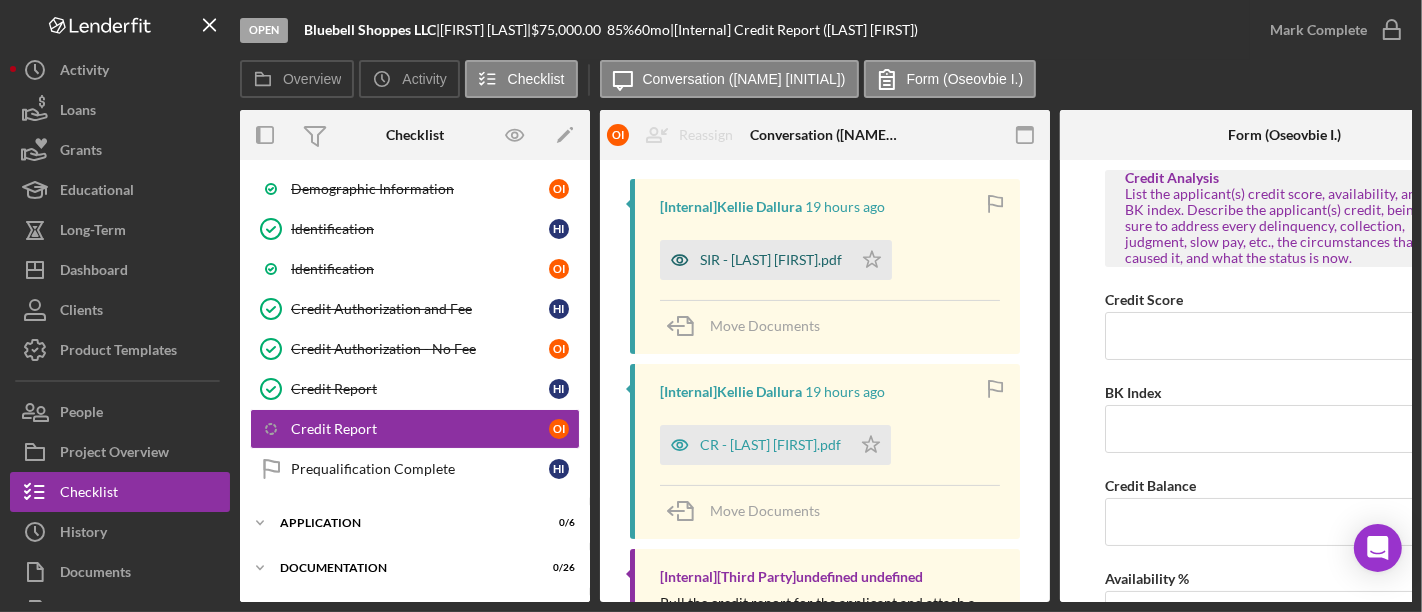 click on "SIR - [LAST] [FIRST].pdf" at bounding box center (771, 260) 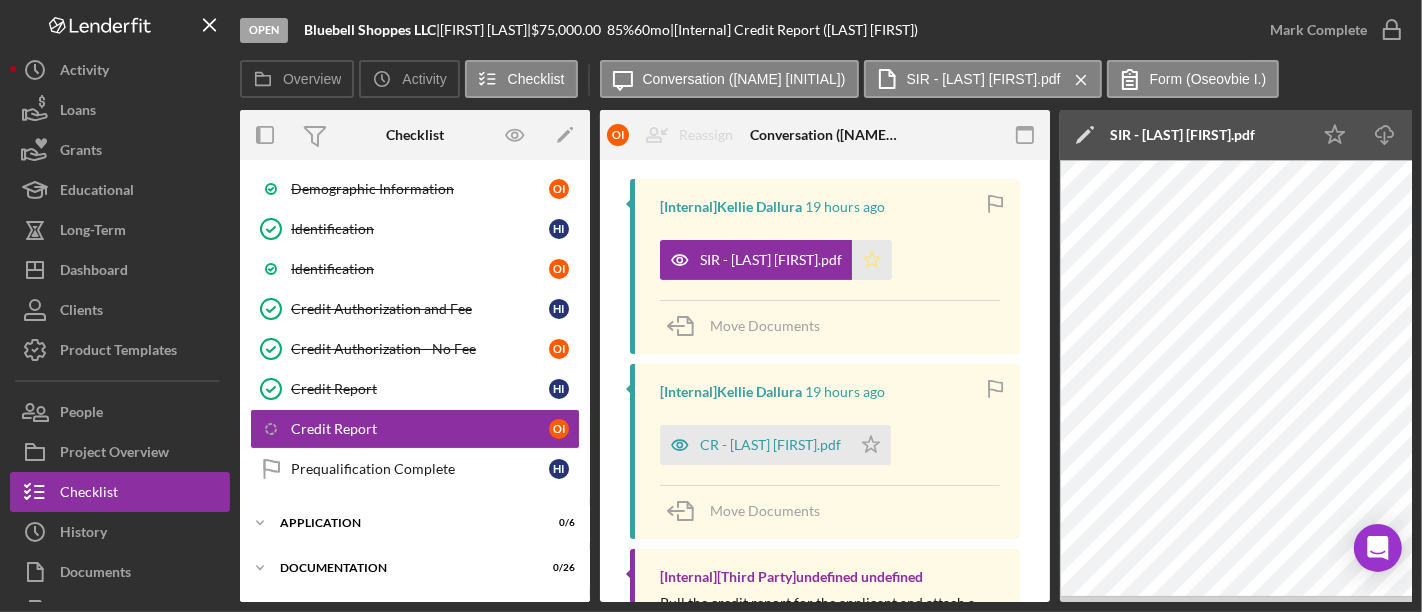 click on "Icon/Star" 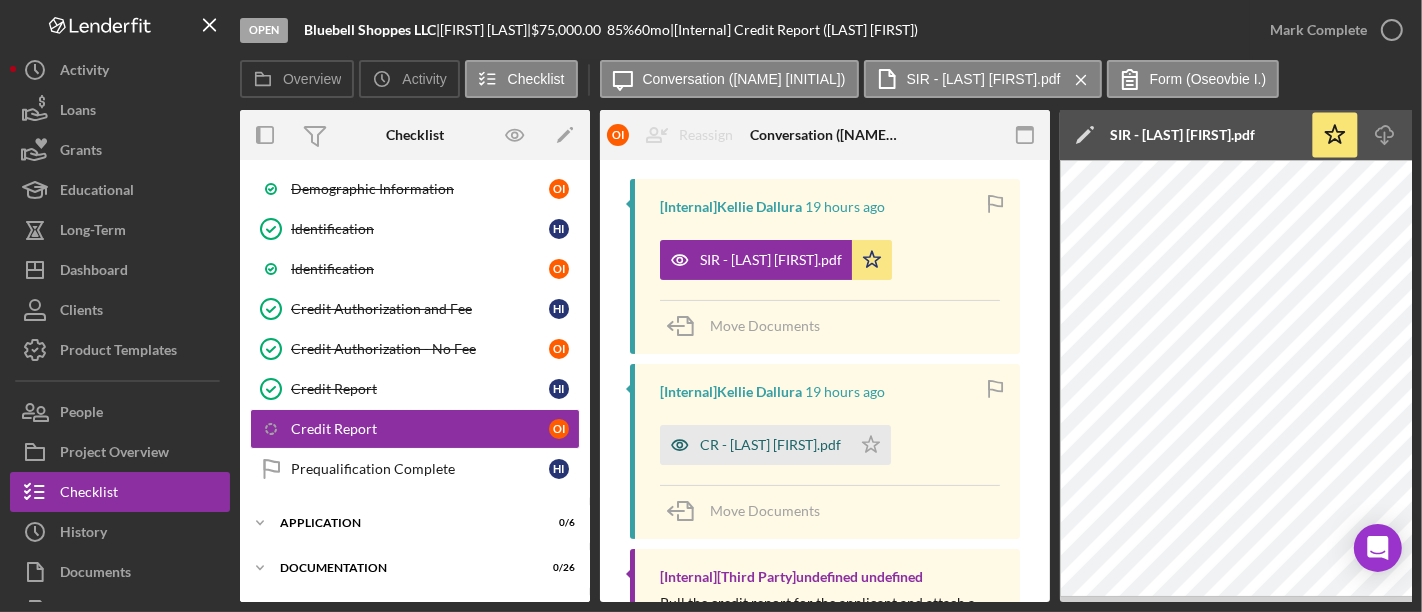 click on "CR - [LAST] [FIRST].pdf" at bounding box center (755, 445) 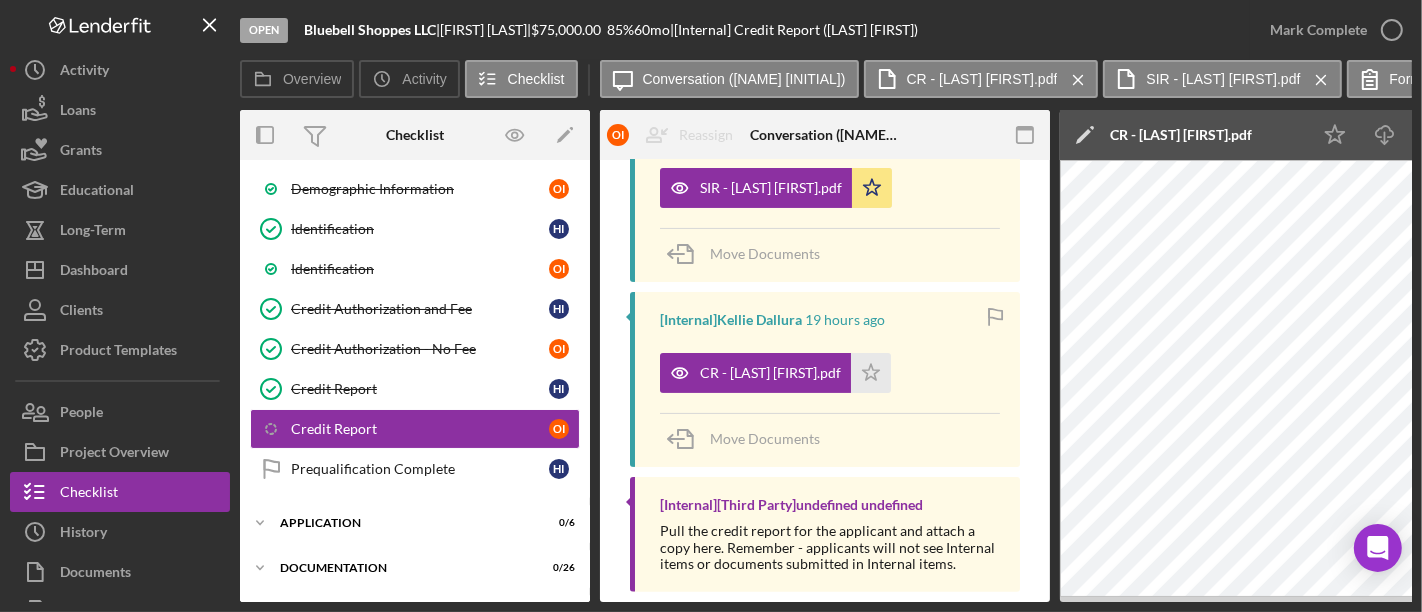 scroll, scrollTop: 437, scrollLeft: 0, axis: vertical 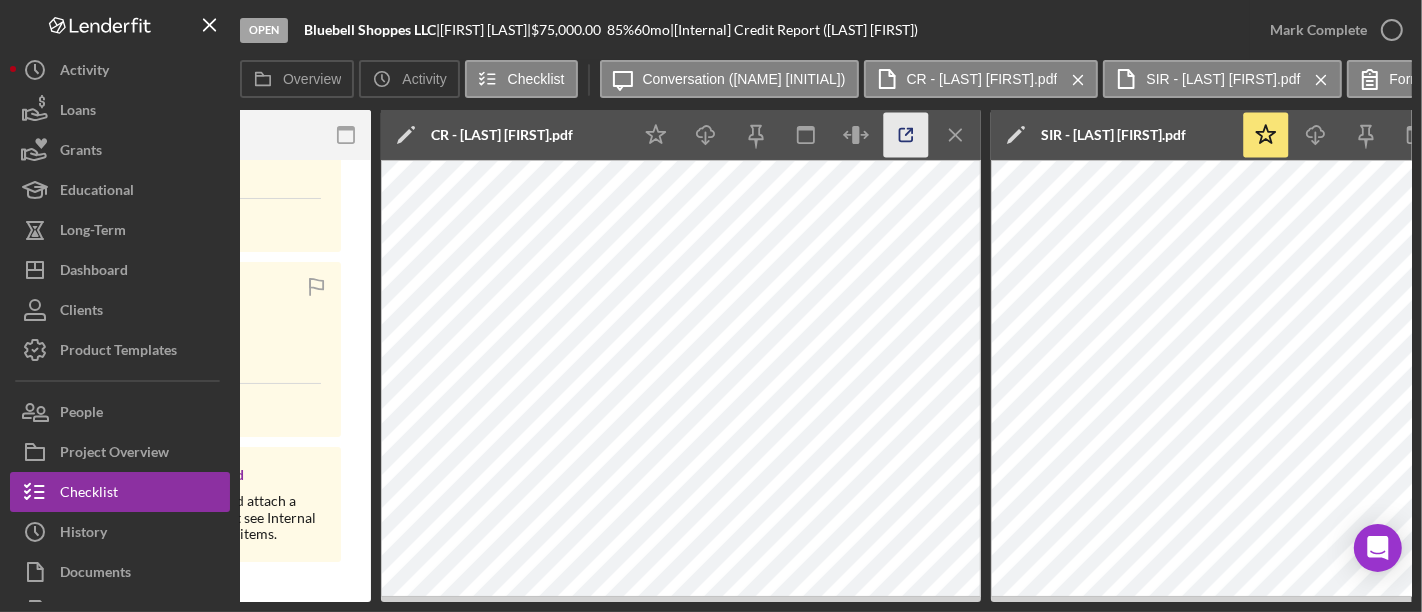 click 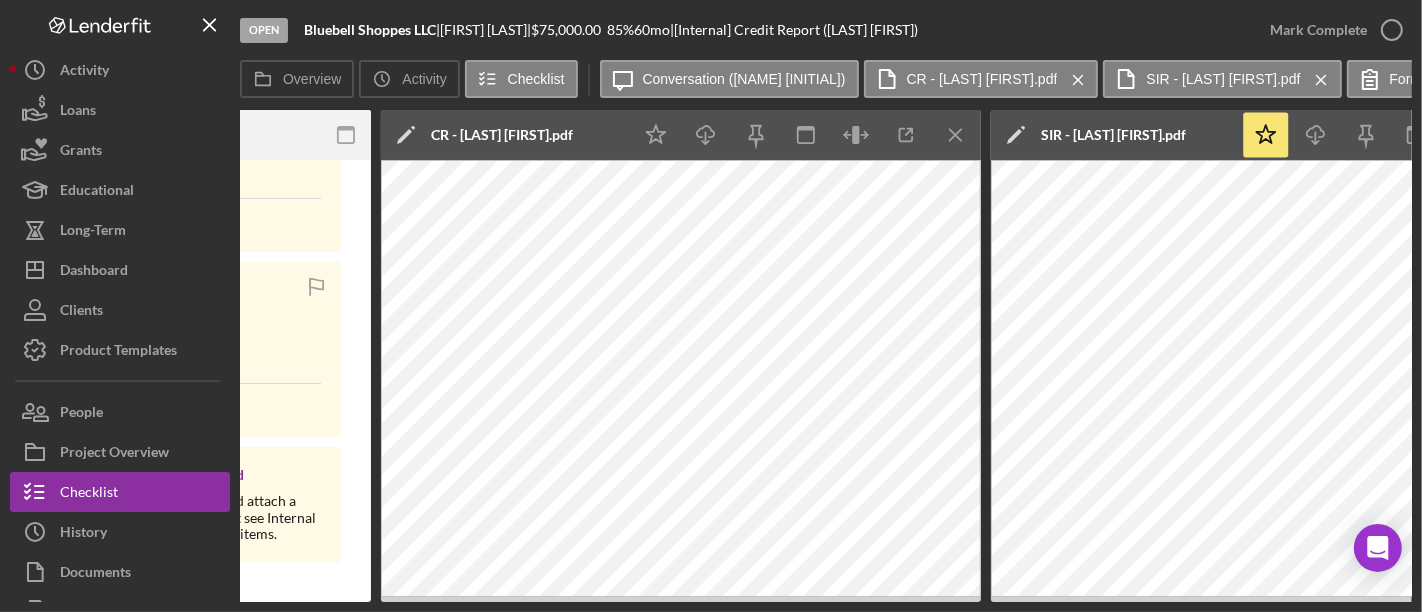 click on "Icon/Menu Close" 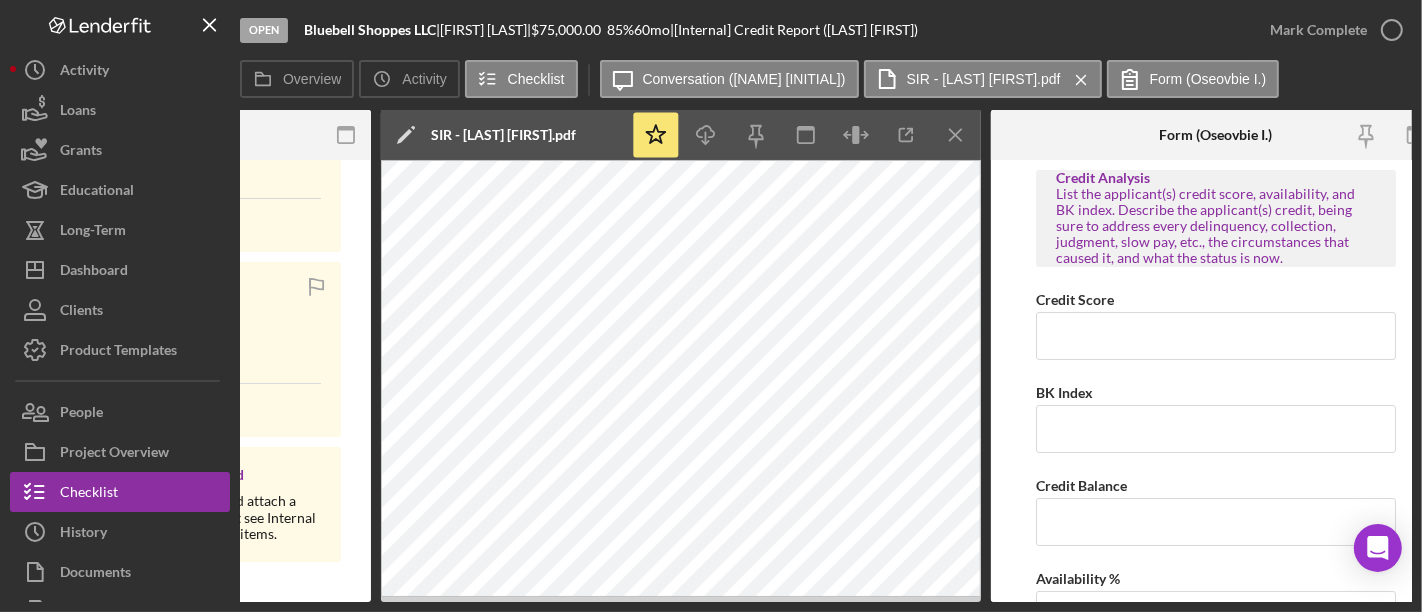 click on "Icon/Menu Close" 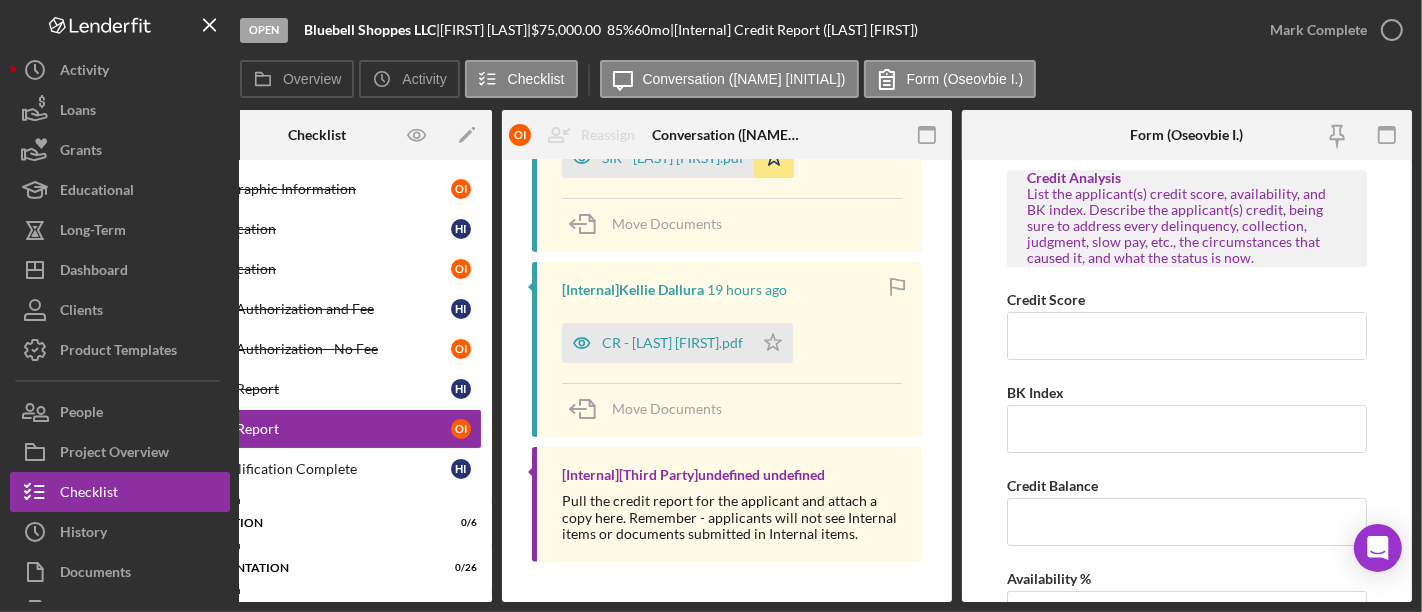 scroll, scrollTop: 0, scrollLeft: 97, axis: horizontal 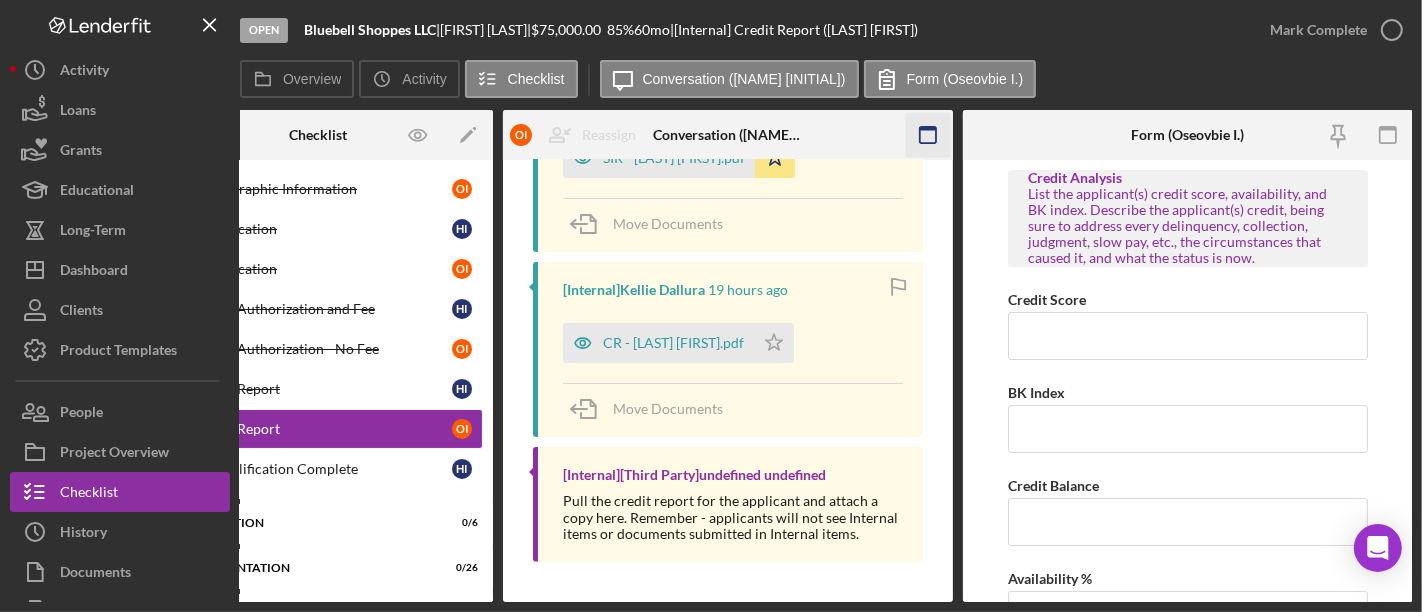 click 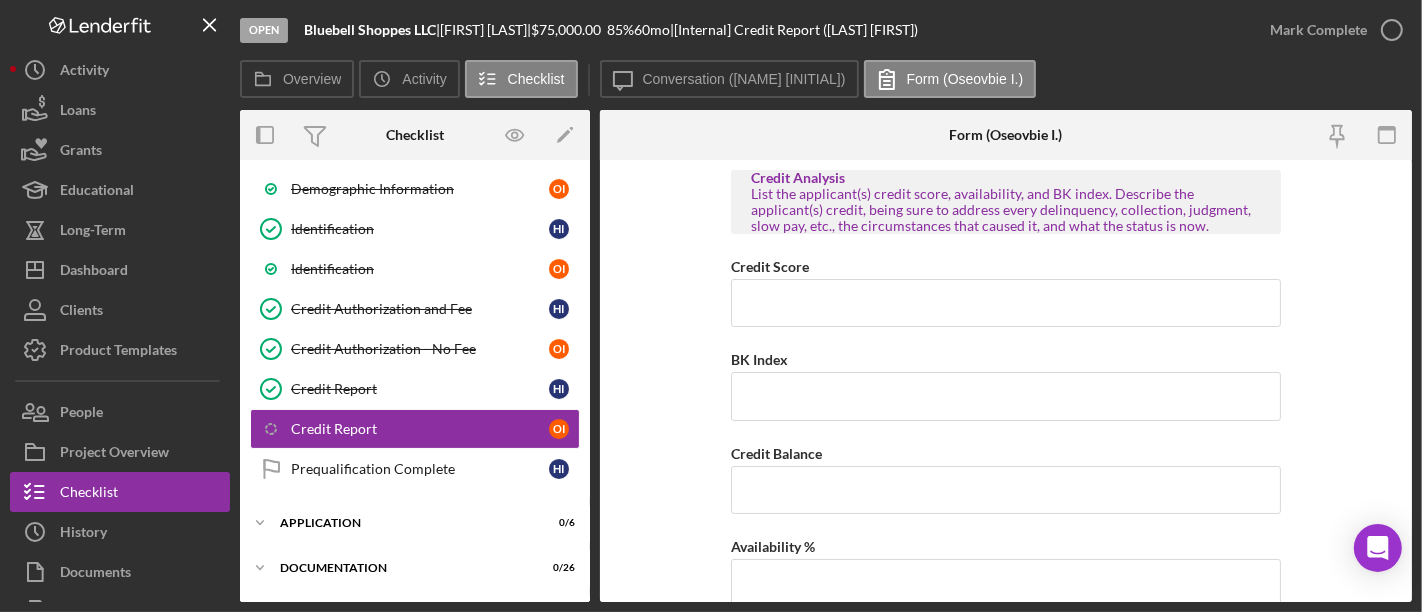 scroll, scrollTop: 0, scrollLeft: 0, axis: both 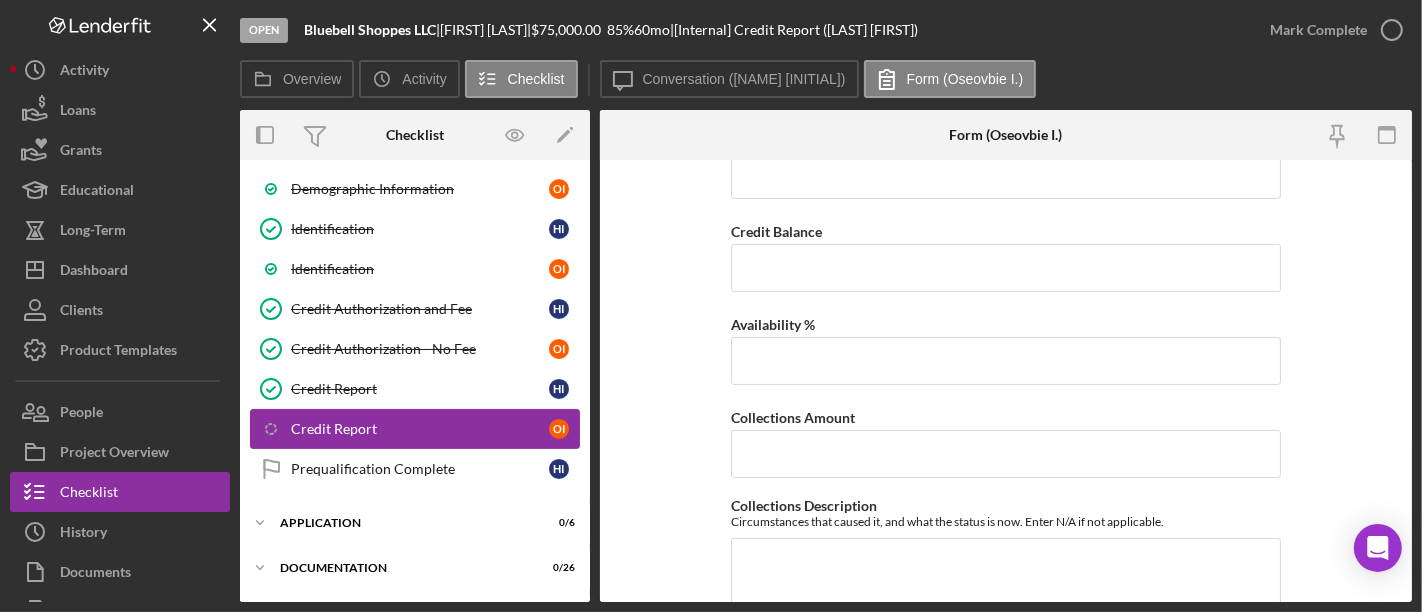 click on "Credit Report" at bounding box center [420, 429] 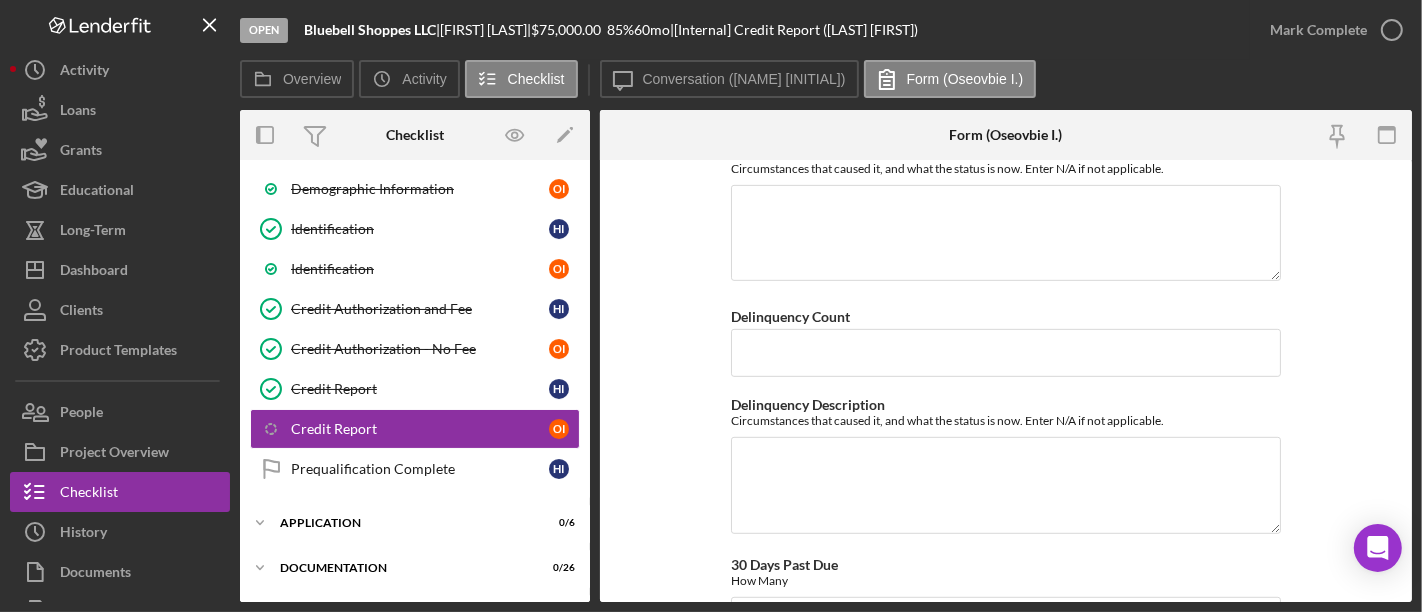 scroll, scrollTop: 0, scrollLeft: 0, axis: both 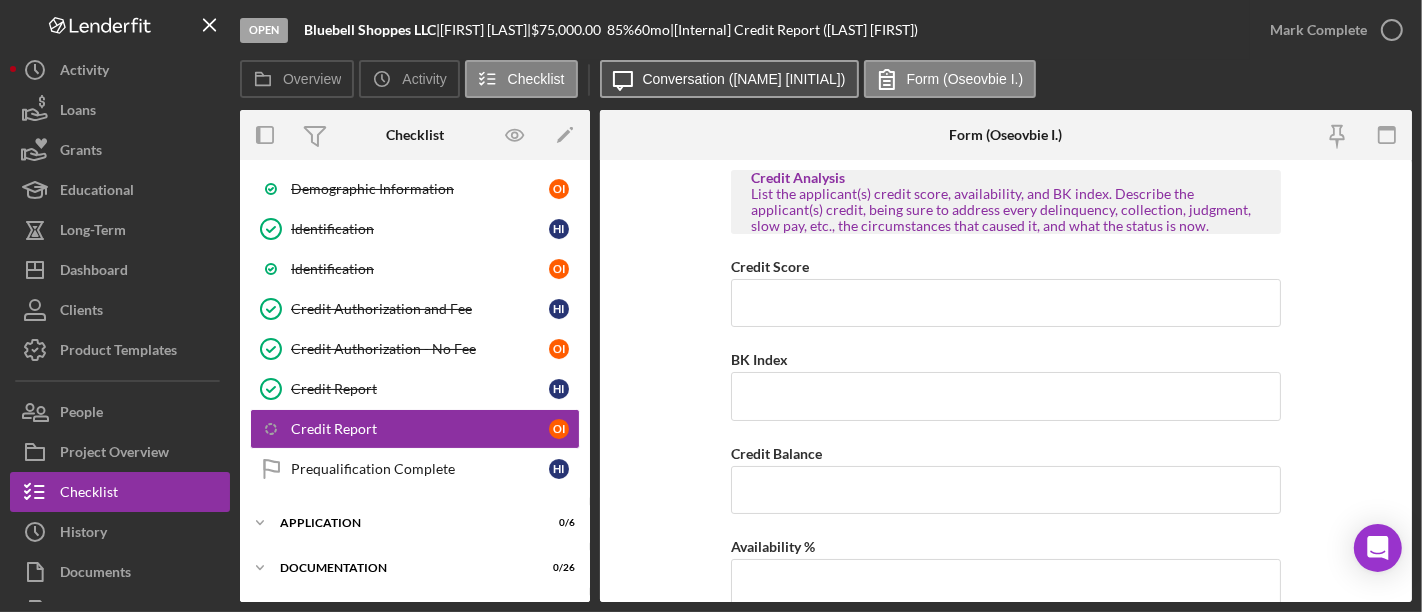click on "Conversation ([NAME] [INITIAL])" at bounding box center (744, 79) 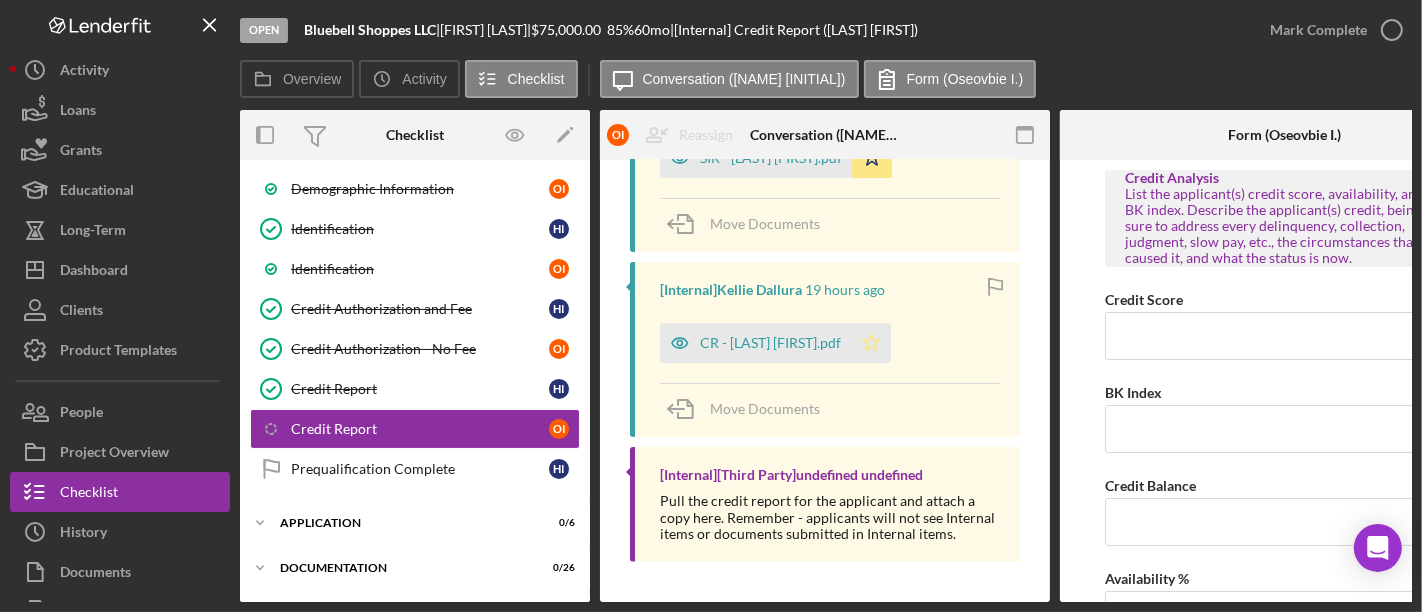 drag, startPoint x: 906, startPoint y: 334, endPoint x: 915, endPoint y: 341, distance: 11.401754 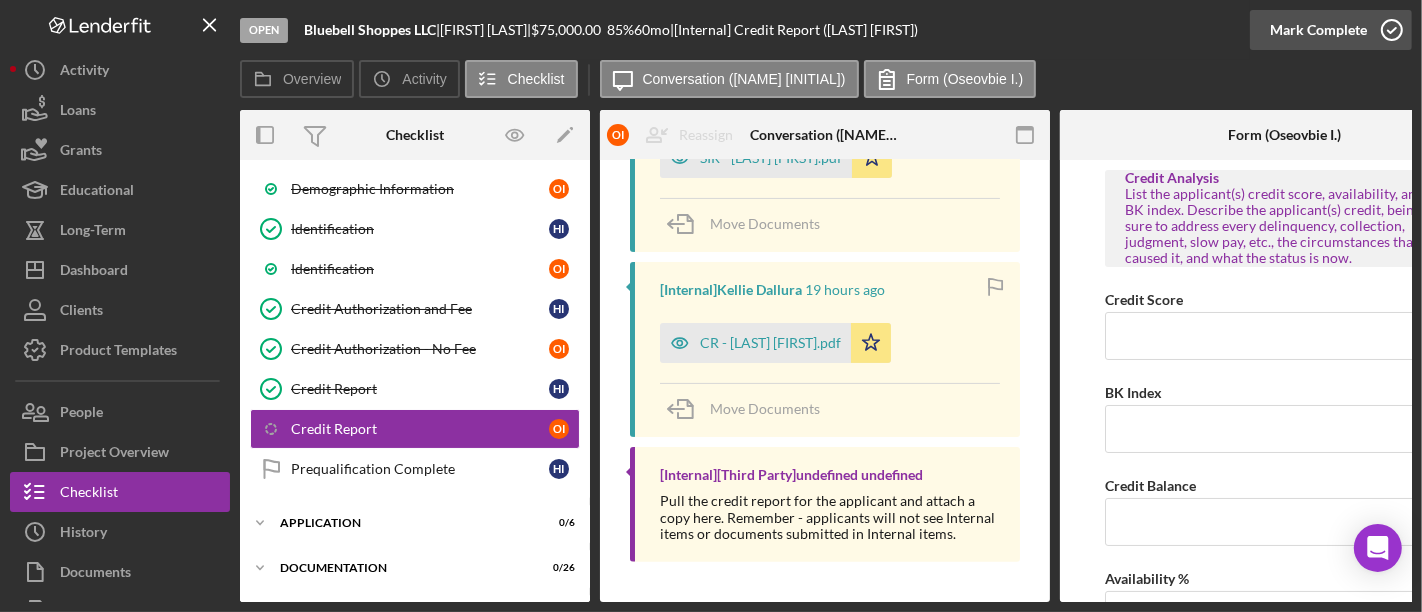 click on "Mark Complete" at bounding box center (1318, 30) 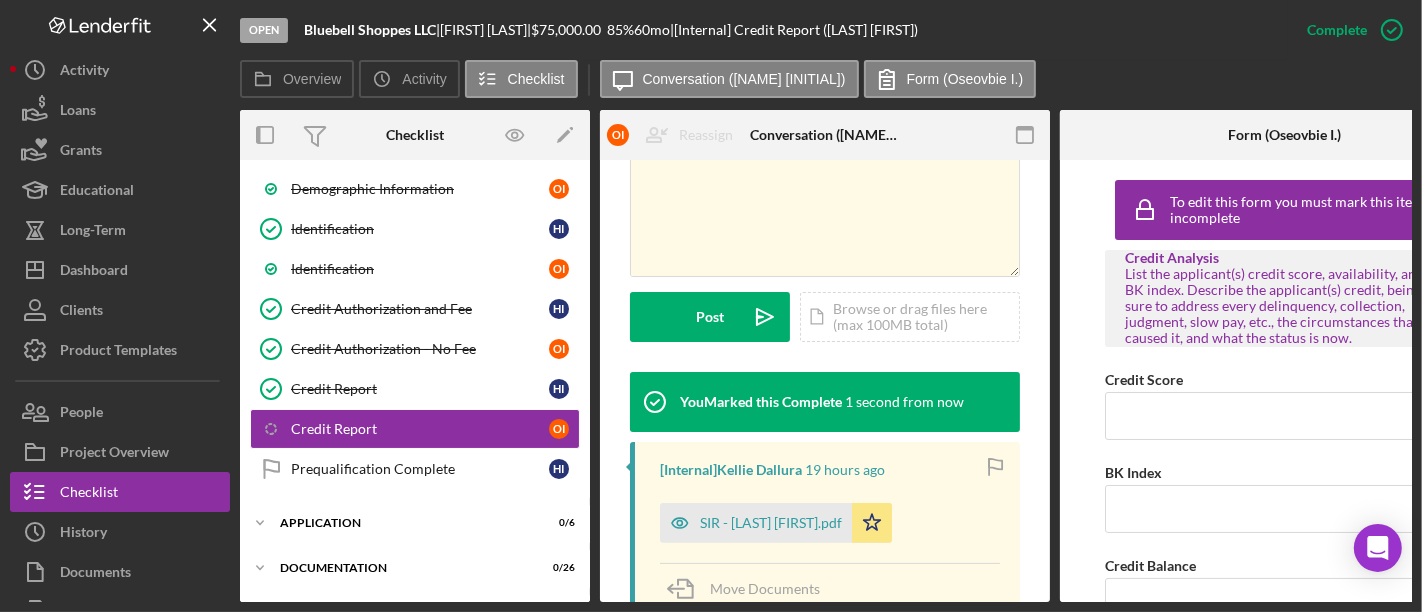 scroll, scrollTop: 827, scrollLeft: 0, axis: vertical 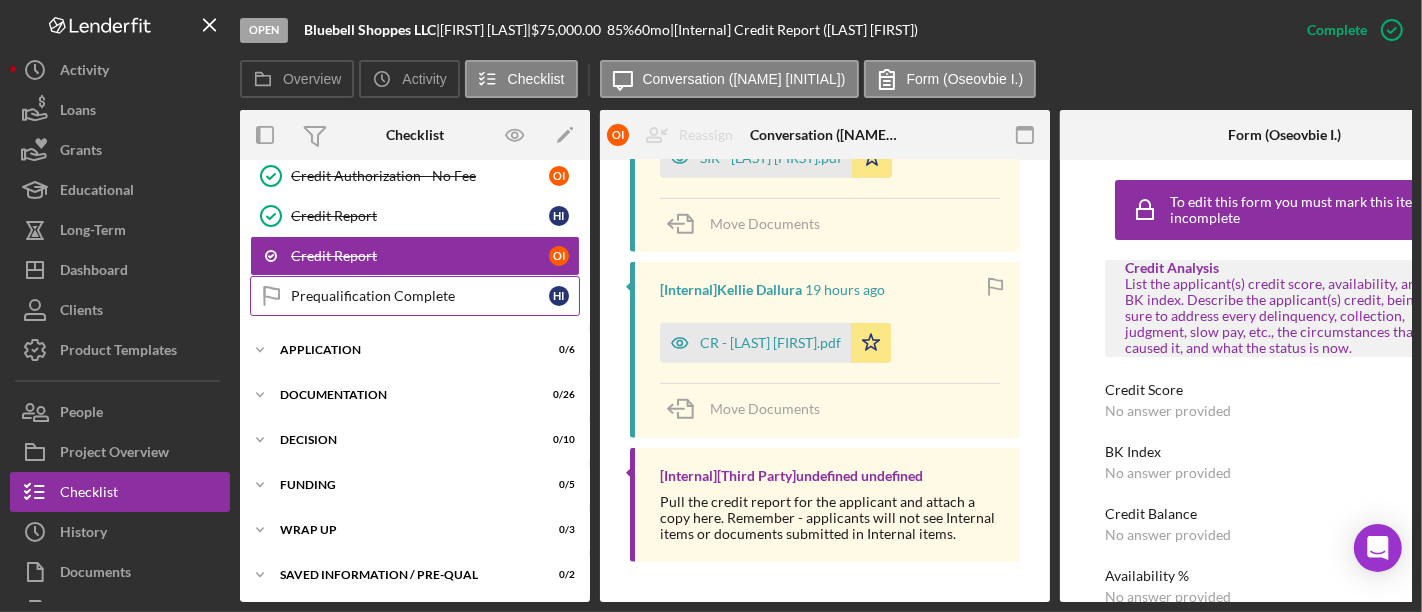 click on "Prequalification Complete" at bounding box center [420, 296] 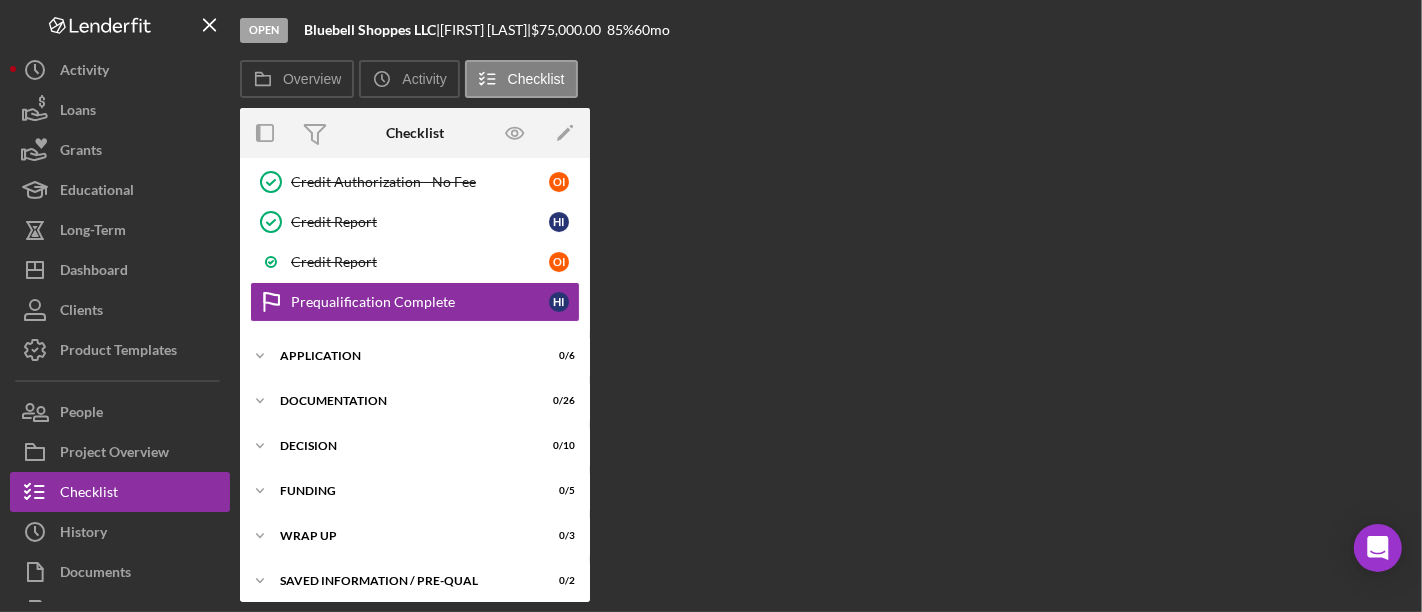 scroll, scrollTop: 533, scrollLeft: 0, axis: vertical 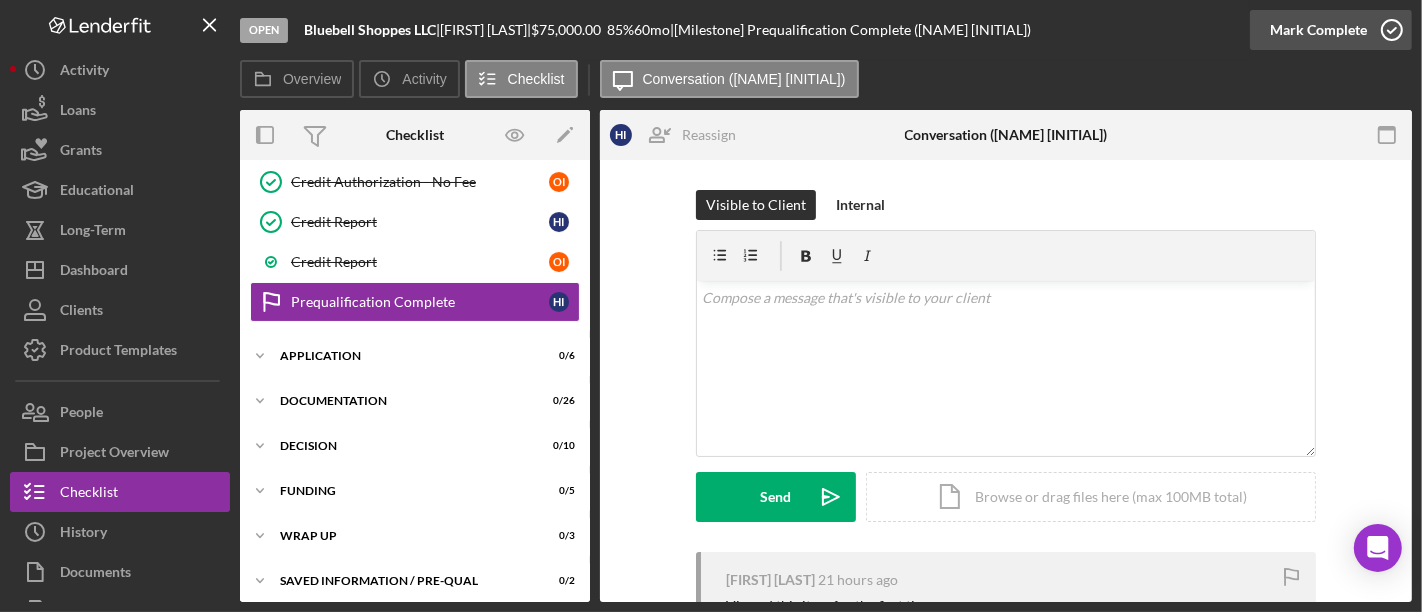 click on "Mark Complete" at bounding box center (1318, 30) 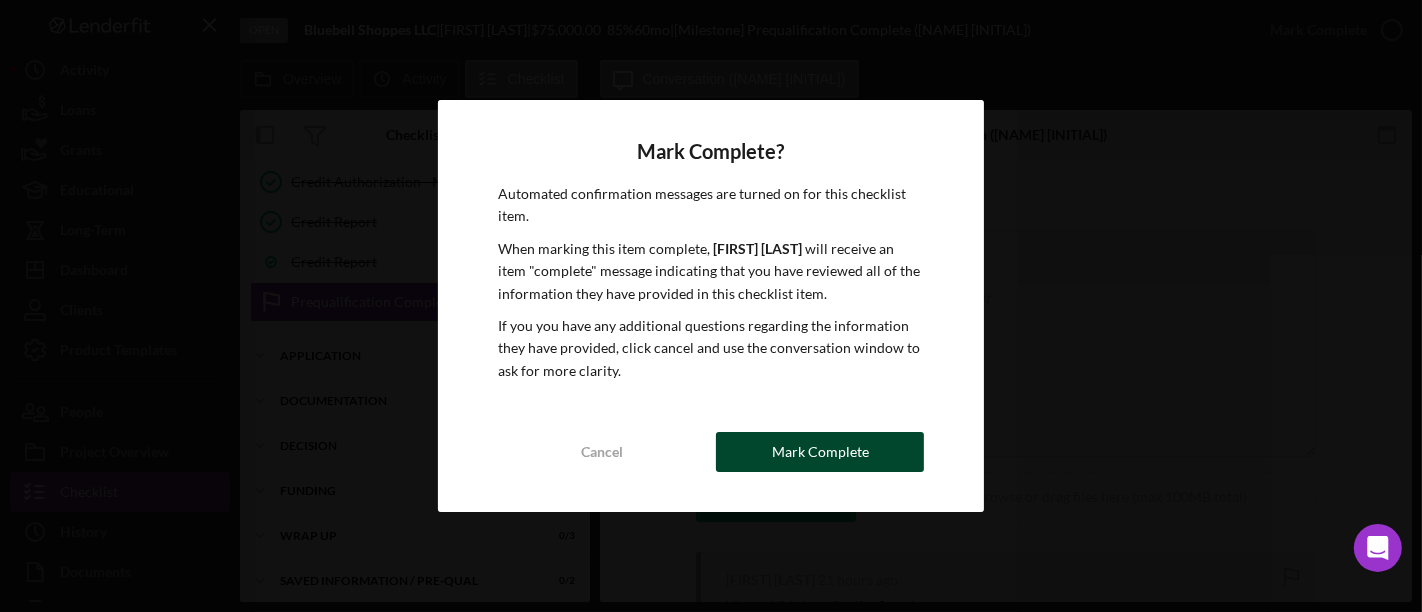 click on "Mark Complete" at bounding box center (820, 452) 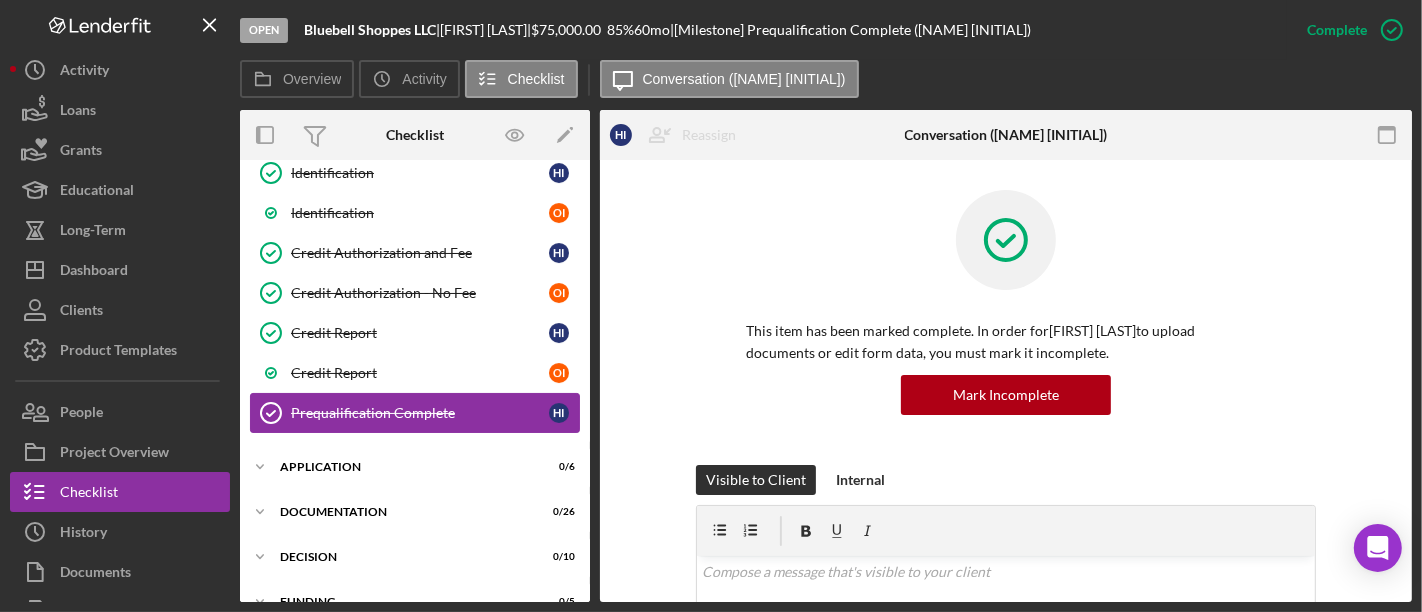 scroll, scrollTop: 533, scrollLeft: 0, axis: vertical 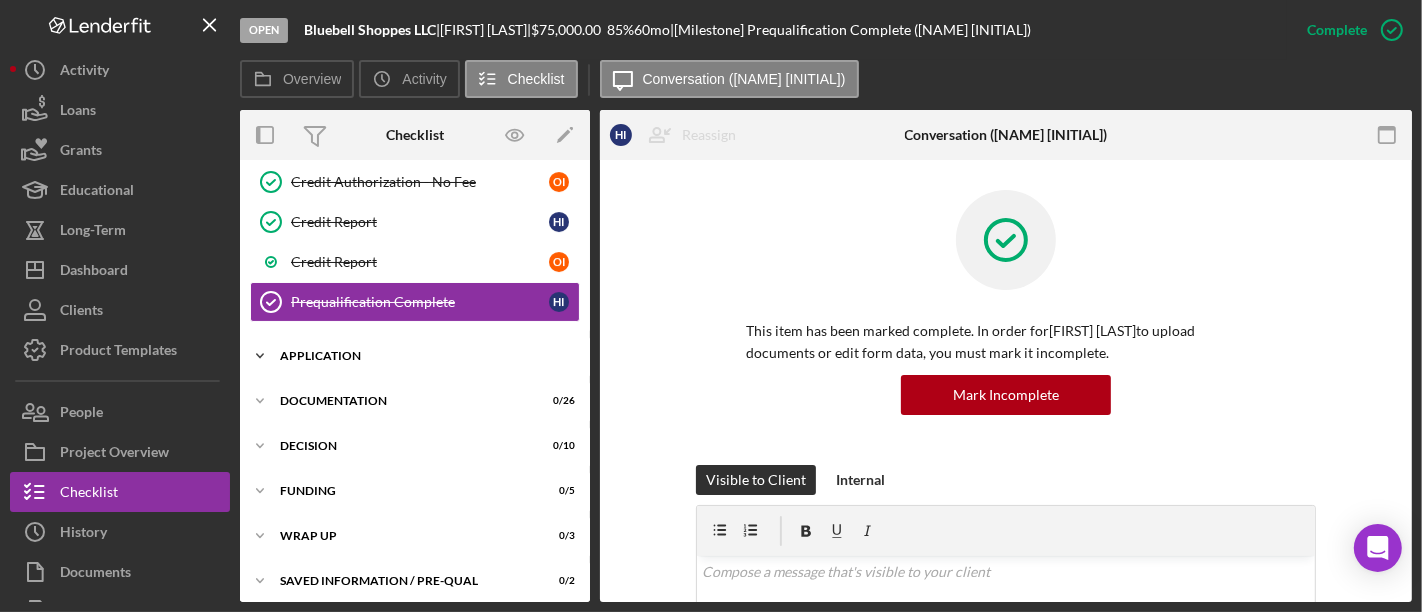 click on "Application" at bounding box center (422, 356) 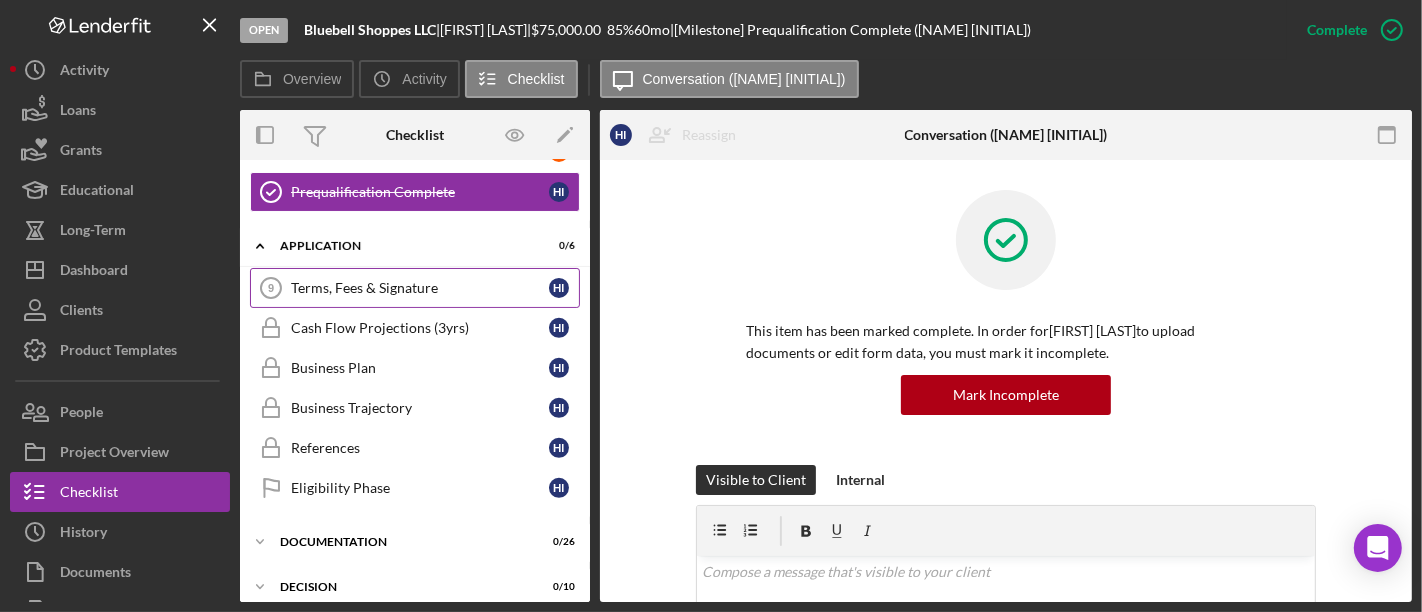 scroll, scrollTop: 644, scrollLeft: 0, axis: vertical 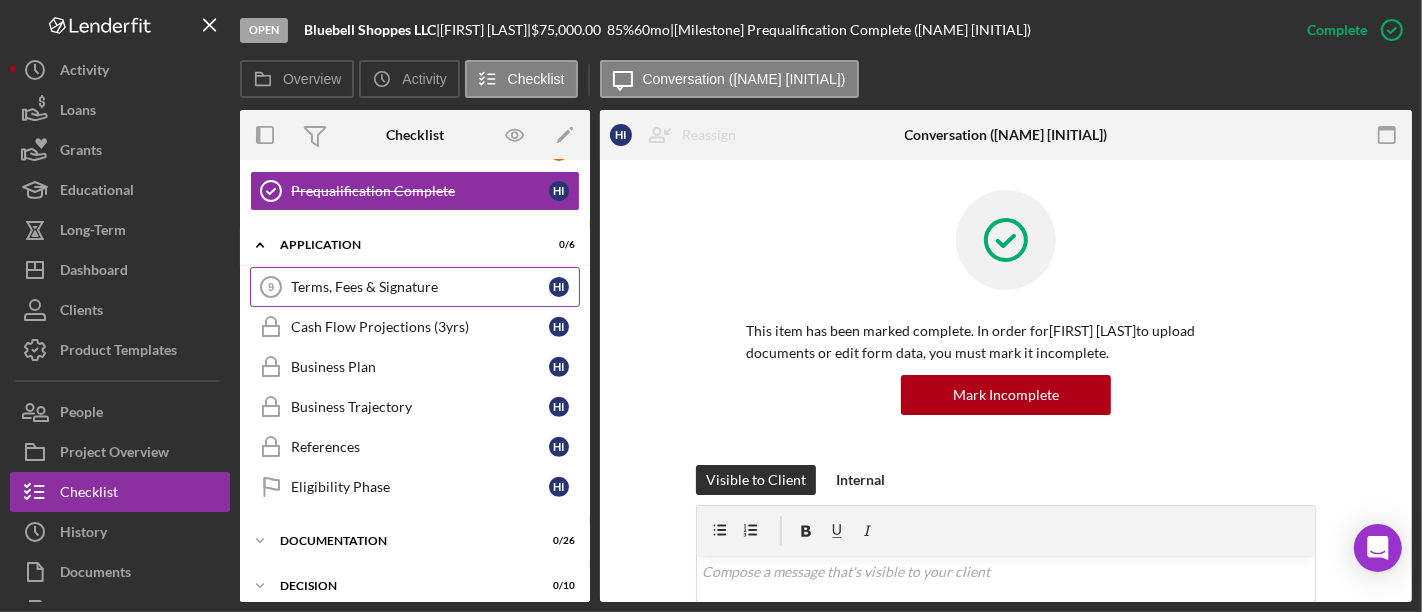 click on "Terms, Fees & Signature" at bounding box center [420, 287] 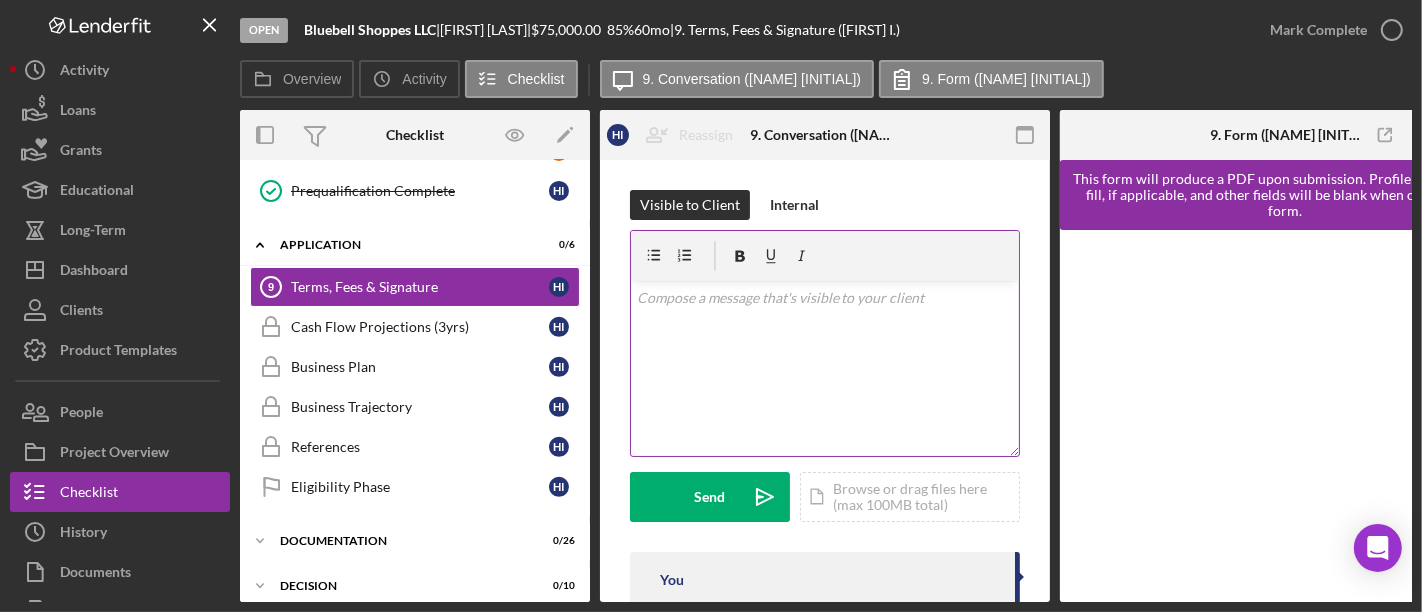 click on "v Color teal Color pink Remove color Add row above Add row below Add column before Add column after Merge cells Split cells Remove column Remove row Remove table" at bounding box center [825, 368] 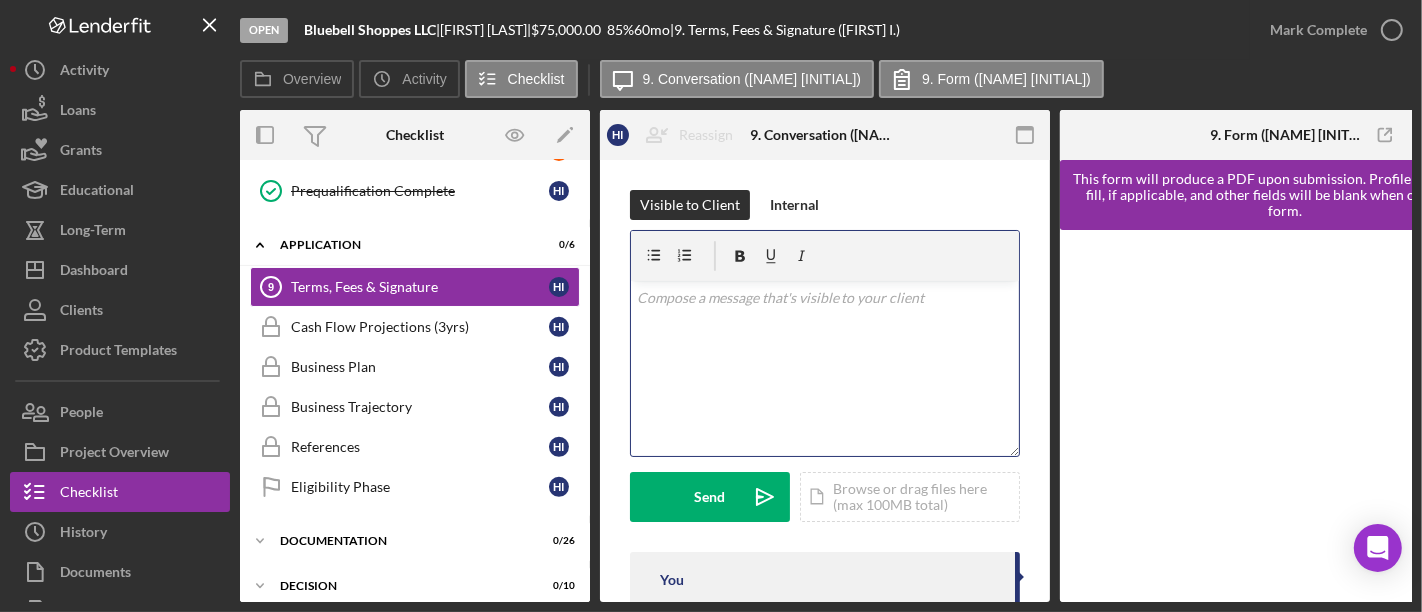 type 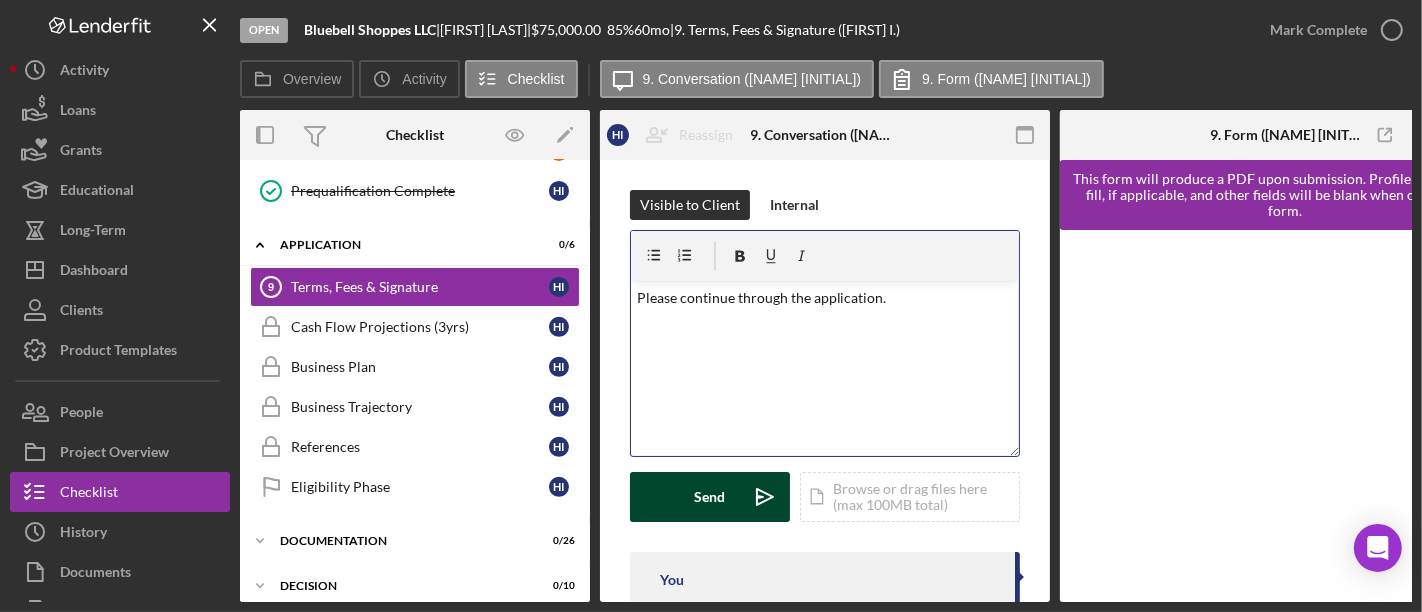 click on "Send Icon/icon-invite-send" at bounding box center (710, 497) 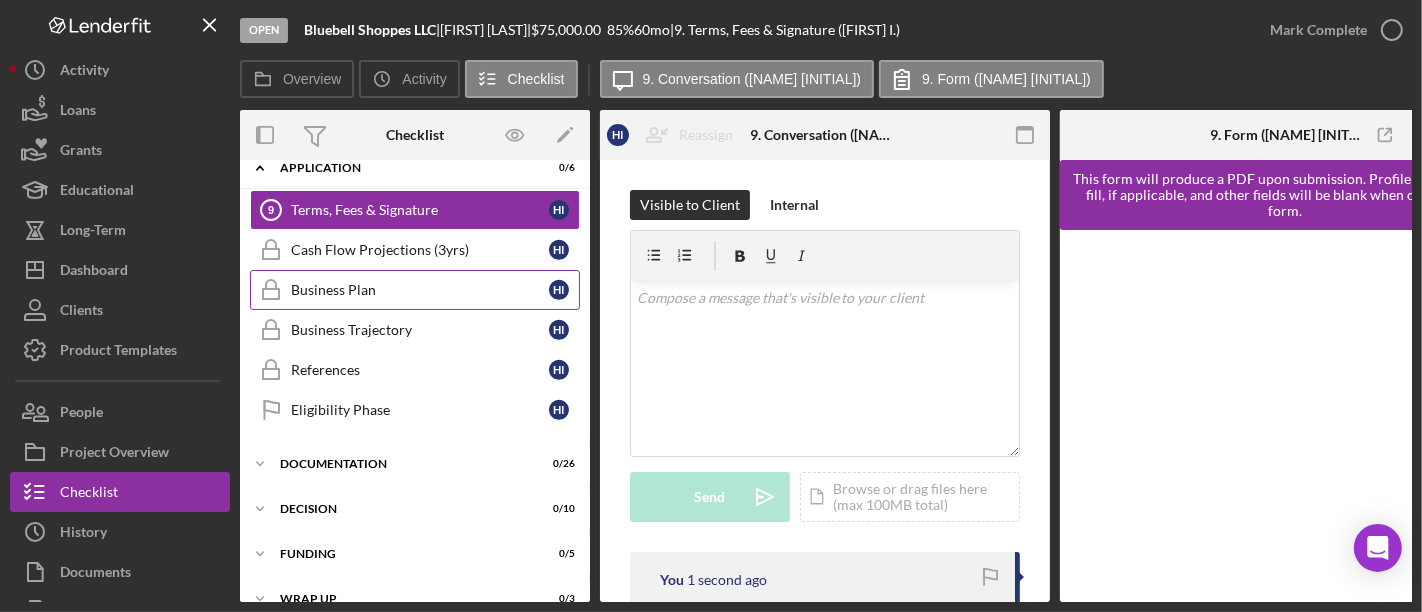 scroll, scrollTop: 755, scrollLeft: 0, axis: vertical 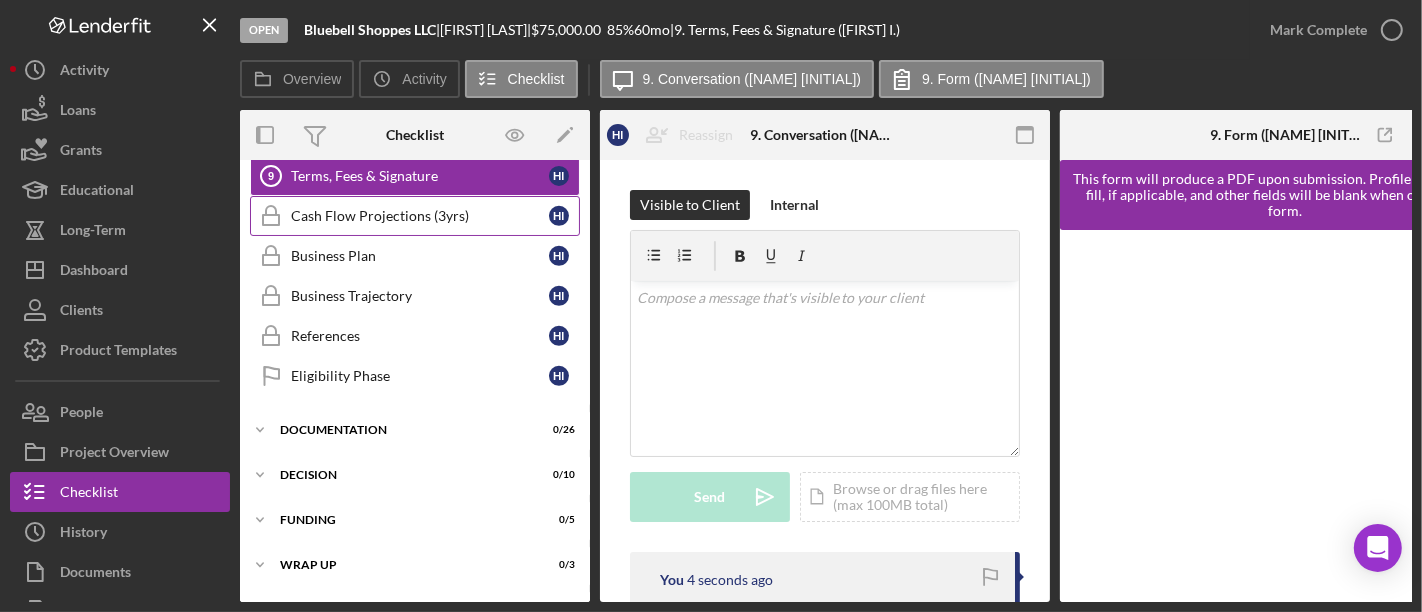 click on "Cash Flow Projections (3yrs)" at bounding box center (420, 216) 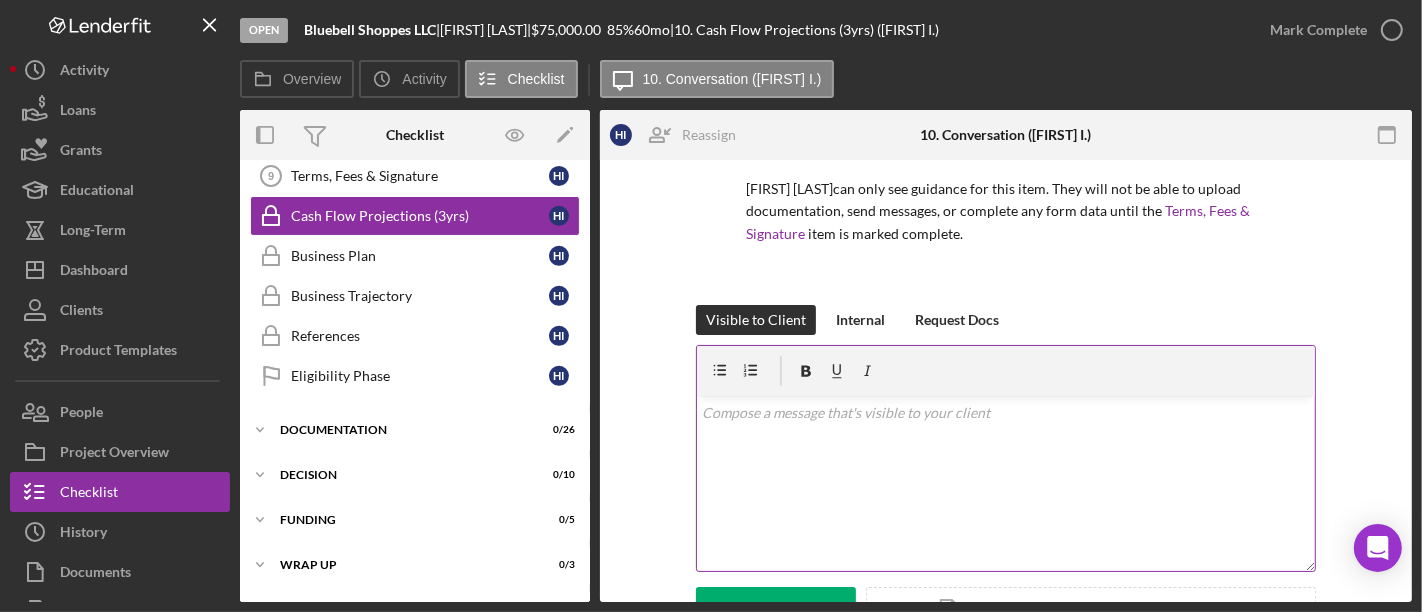 scroll, scrollTop: 333, scrollLeft: 0, axis: vertical 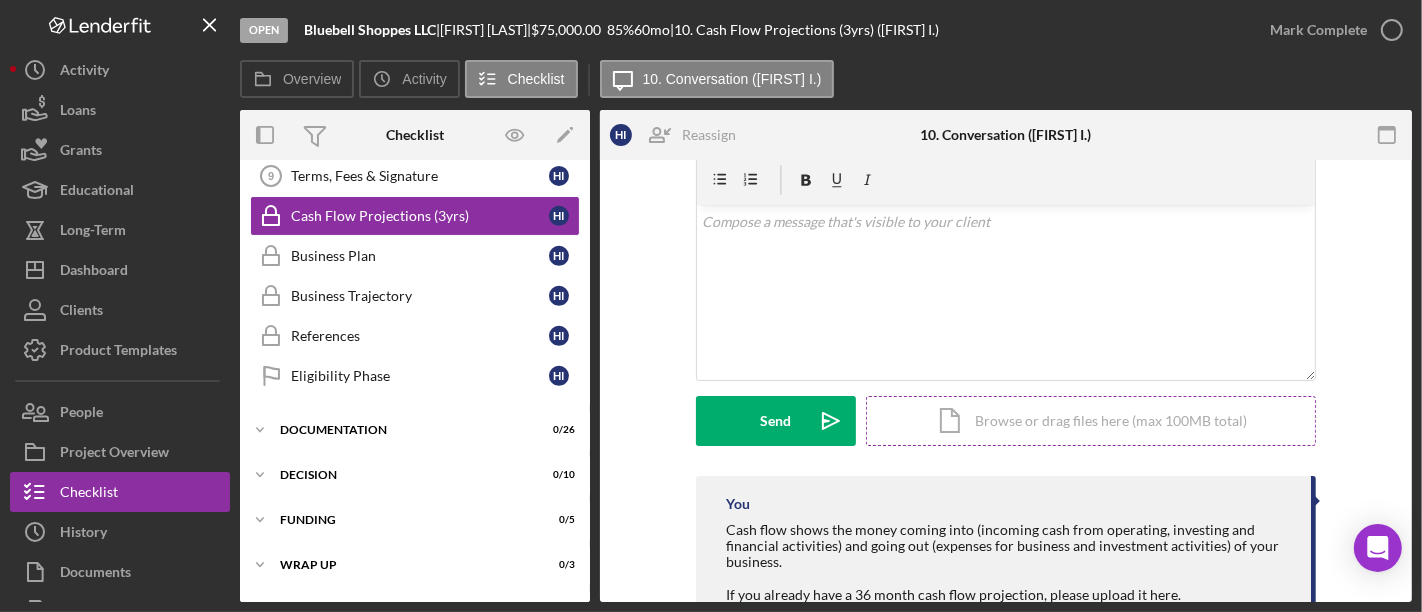 click on "Icon/Document Browse or drag files here (max 100MB total) Tap to choose files or take a photo" at bounding box center [1091, 421] 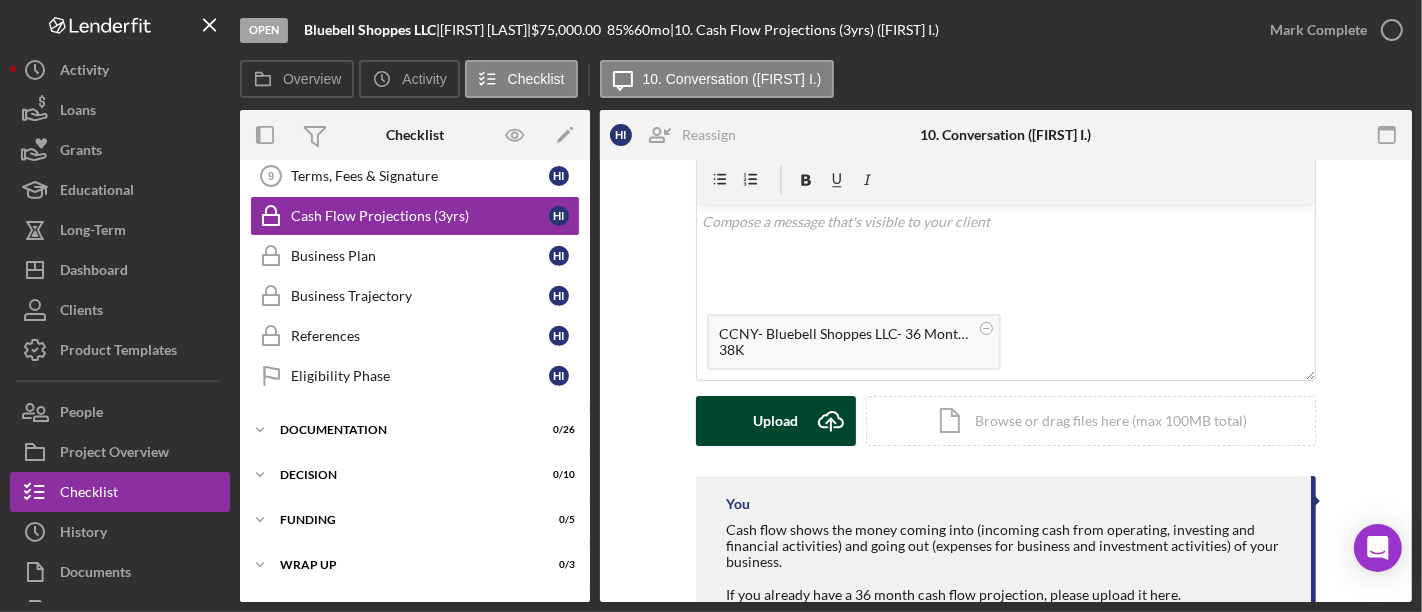 click on "Upload" at bounding box center (776, 421) 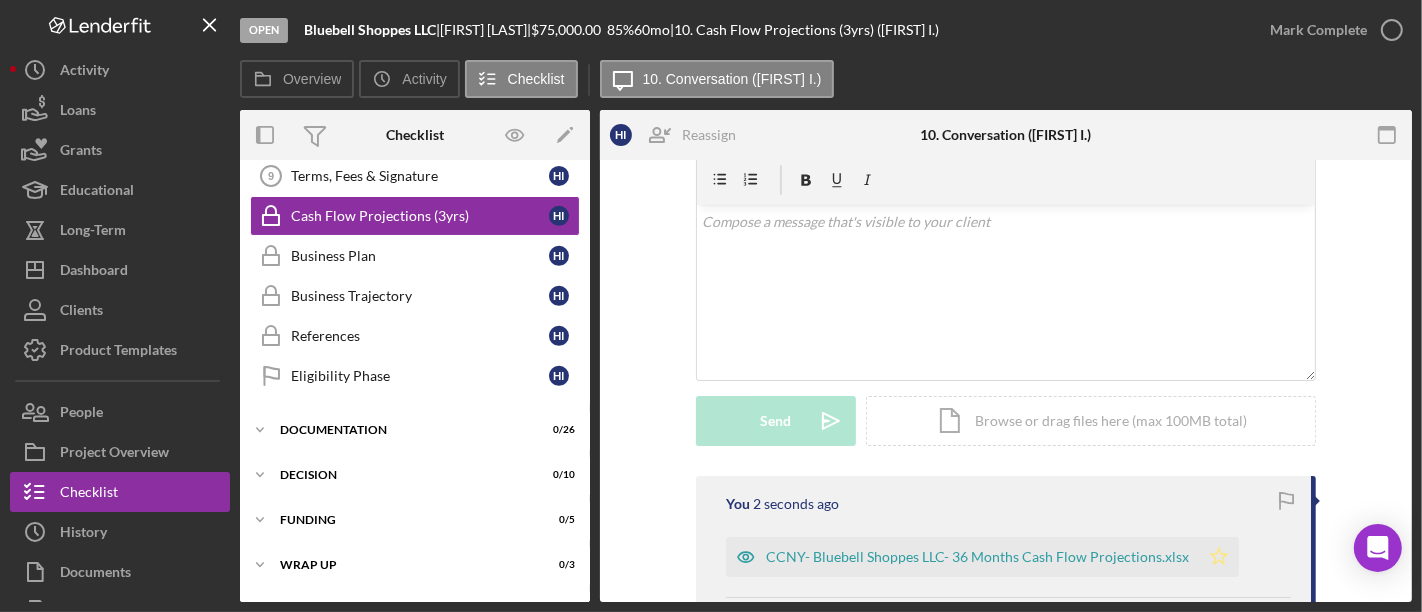 click on "Icon/Star" 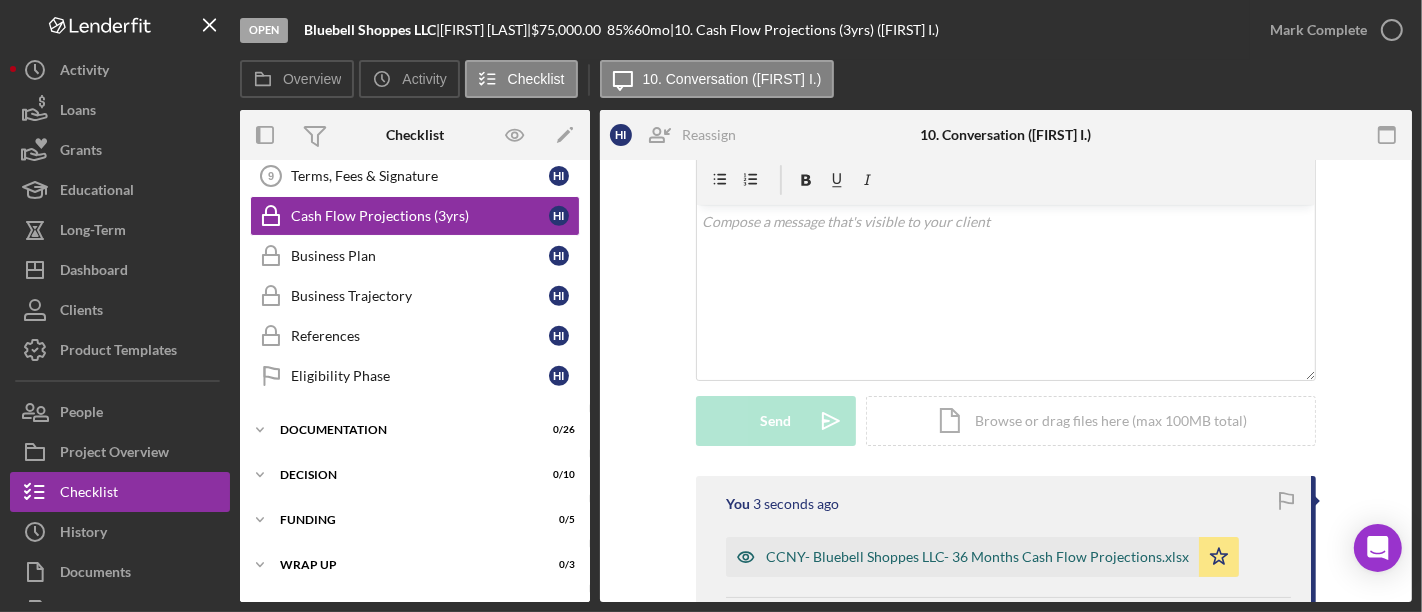 click on "CCNY- Bluebell Shoppes LLC- 36 Months Cash Flow Projections.xlsx" at bounding box center [962, 557] 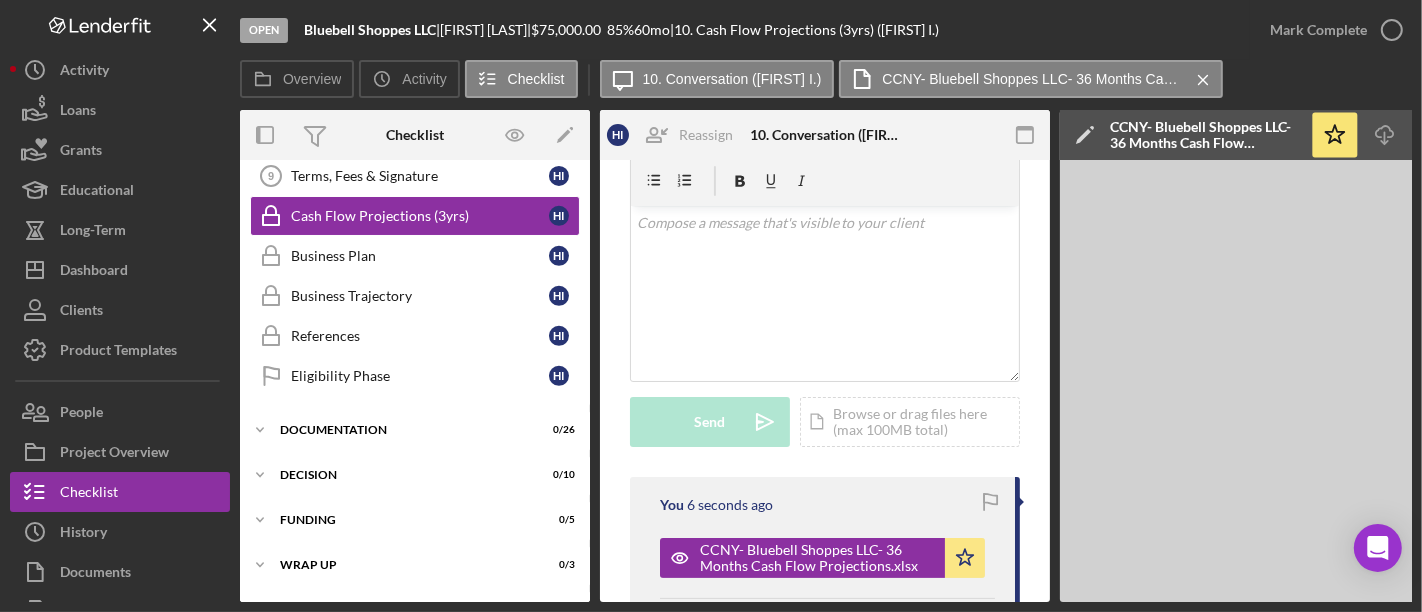 drag, startPoint x: 1119, startPoint y: 604, endPoint x: 1279, endPoint y: 612, distance: 160.19987 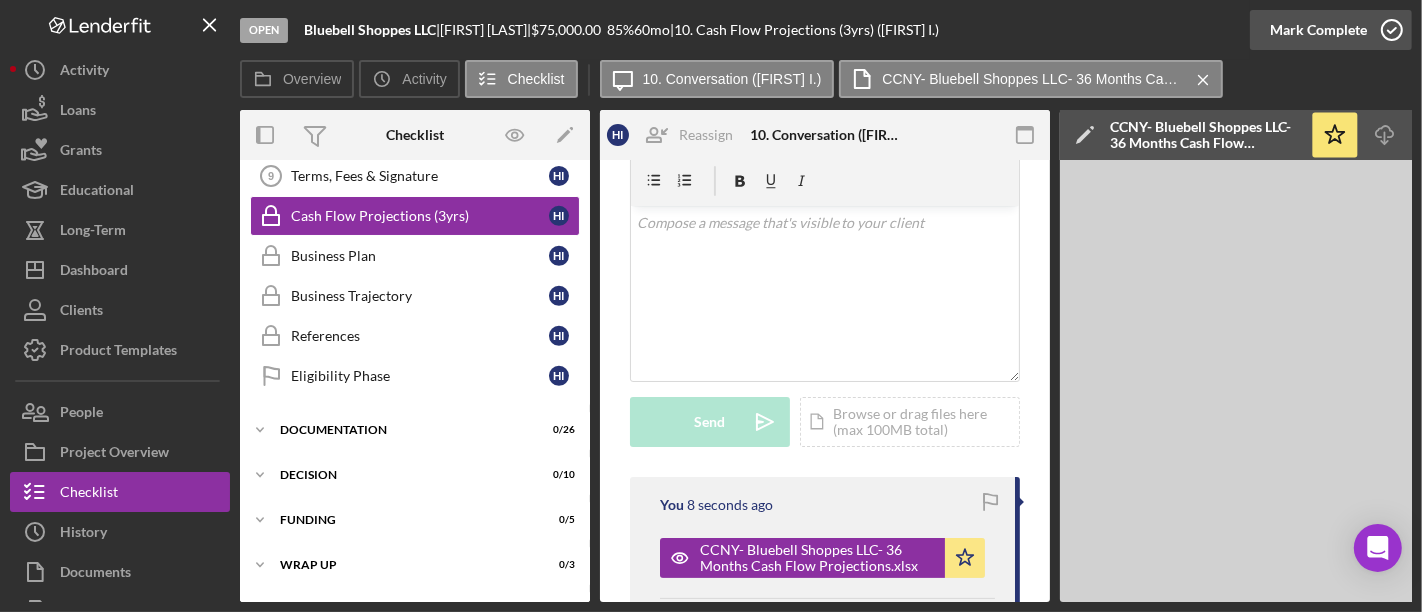 click on "Mark Complete" at bounding box center (1318, 30) 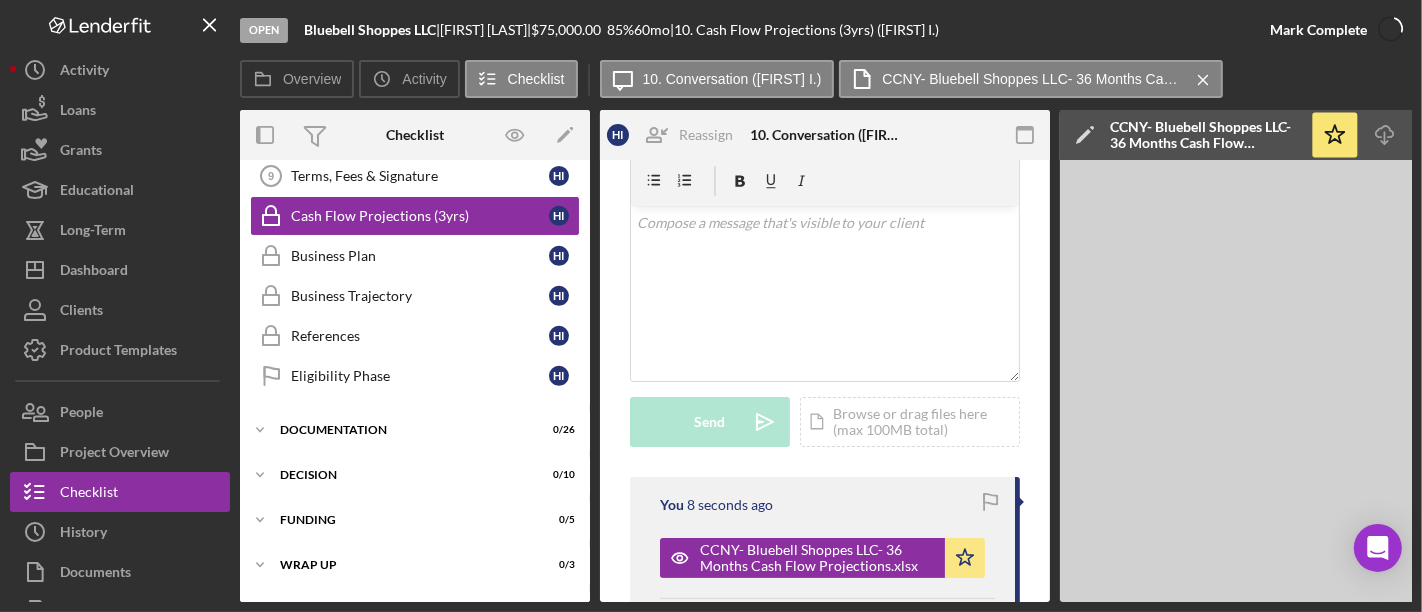 scroll, scrollTop: 395, scrollLeft: 0, axis: vertical 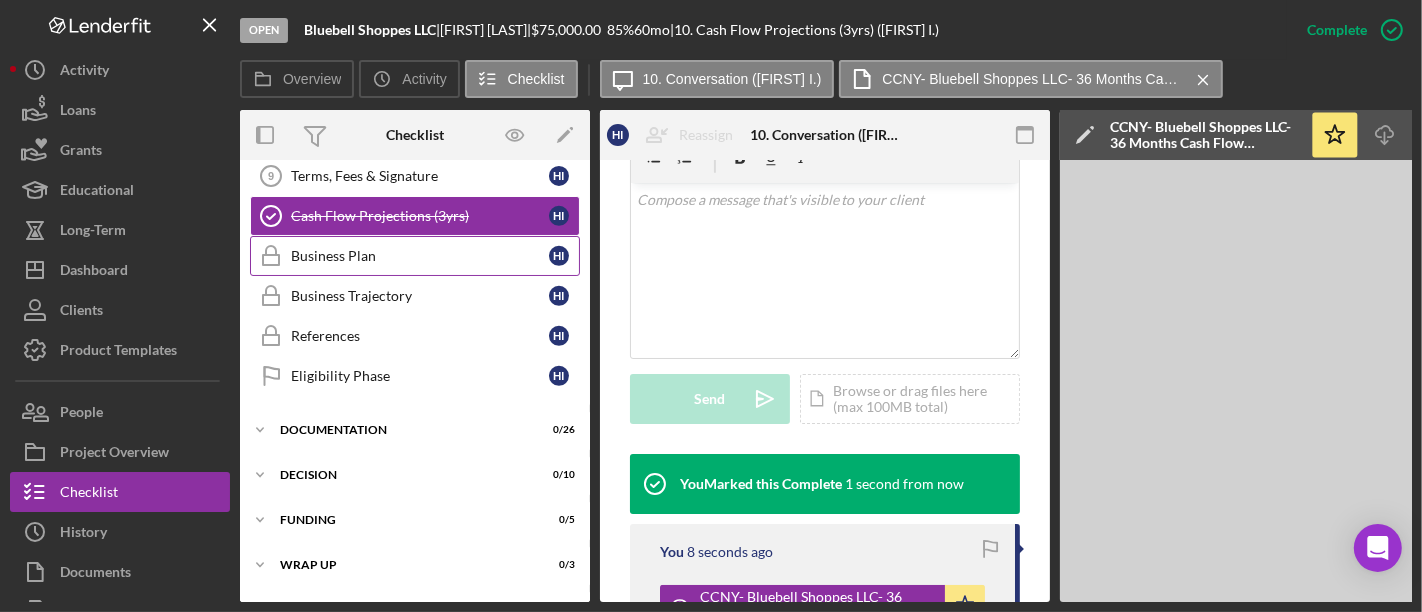 click on "Business Plan" at bounding box center [420, 256] 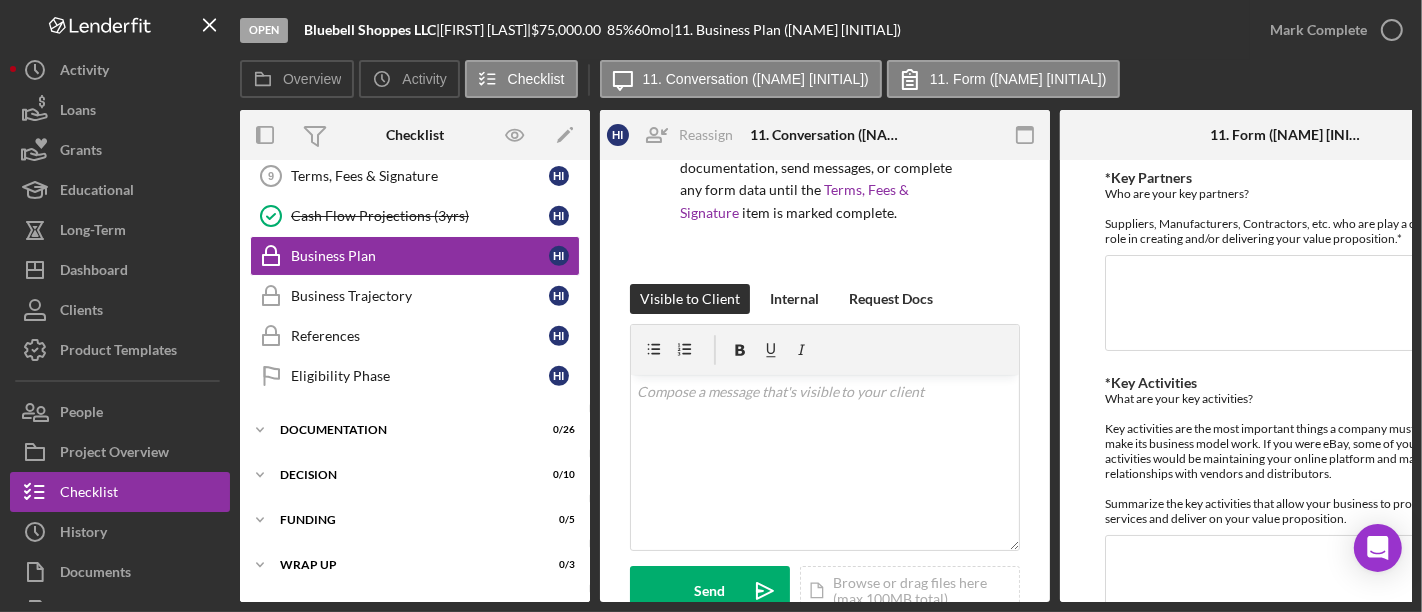 scroll, scrollTop: 444, scrollLeft: 0, axis: vertical 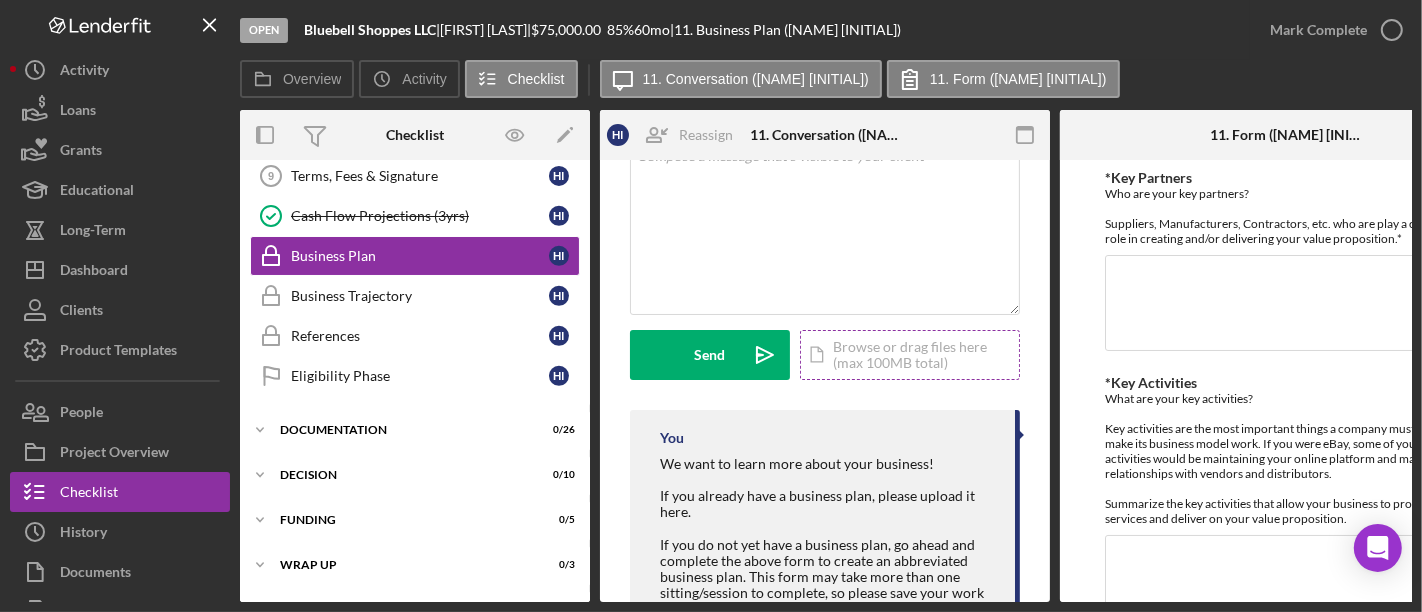 click on "Icon/Document Browse or drag files here (max 100MB total) Tap to choose files or take a photo" at bounding box center (910, 355) 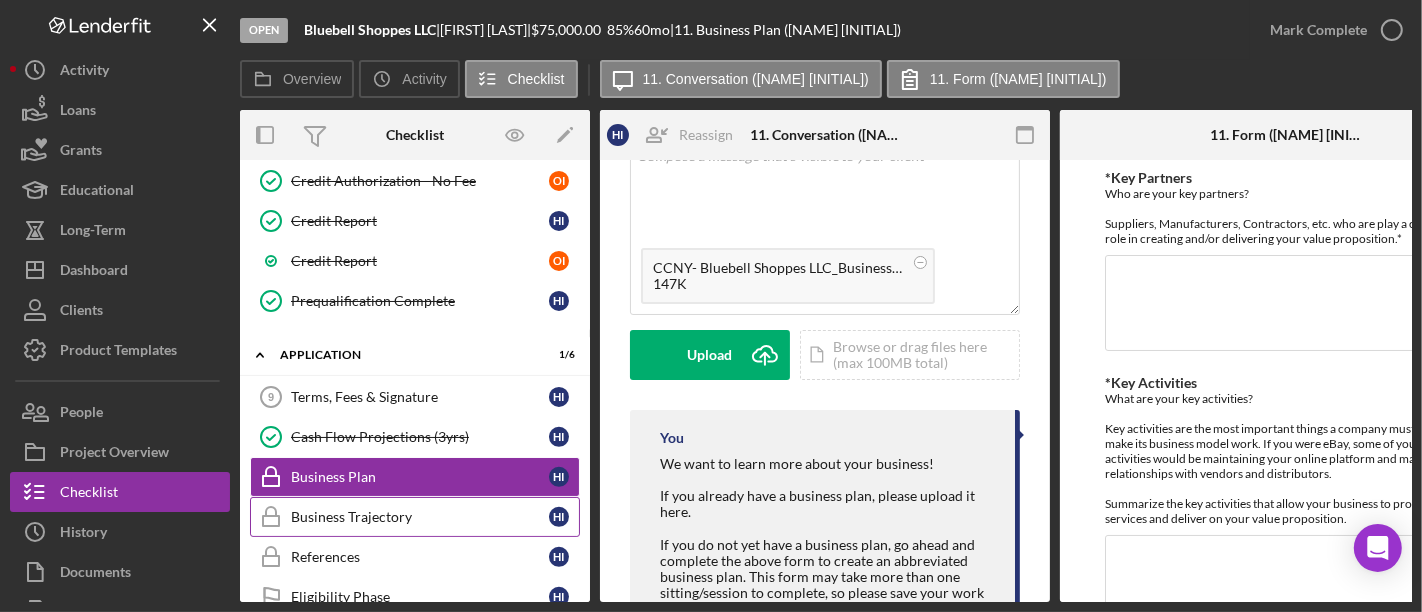 scroll, scrollTop: 533, scrollLeft: 0, axis: vertical 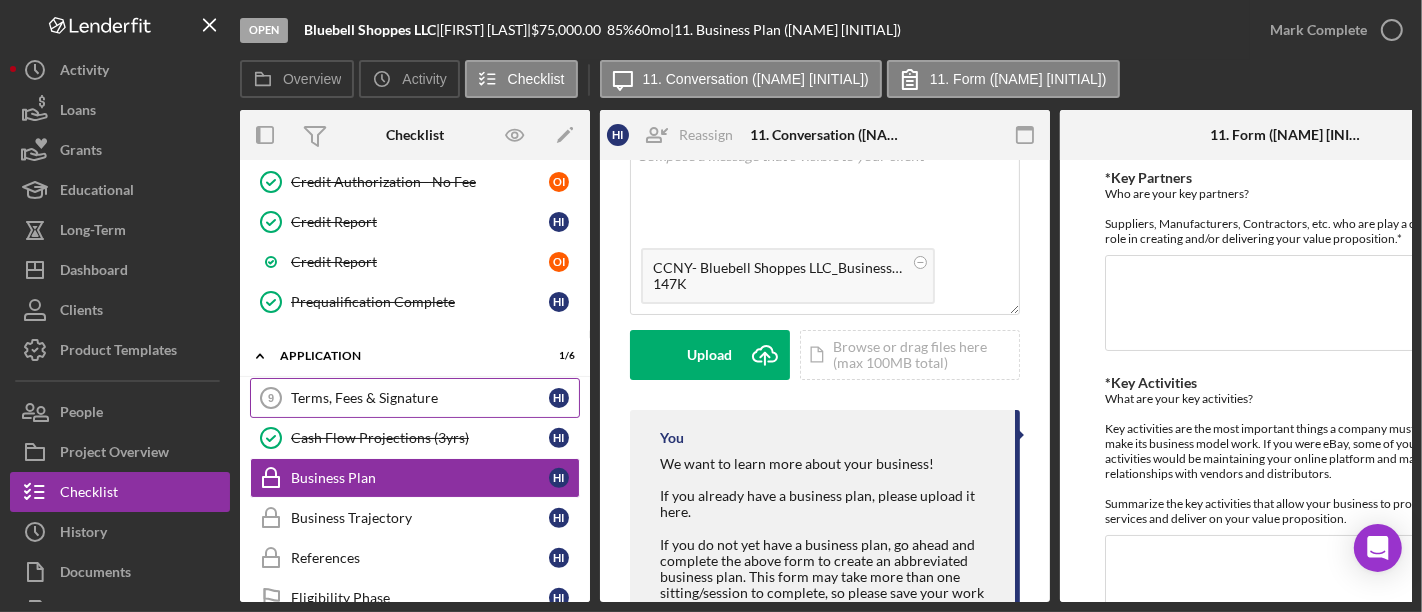 click on "Terms, Fees & Signature" at bounding box center [420, 398] 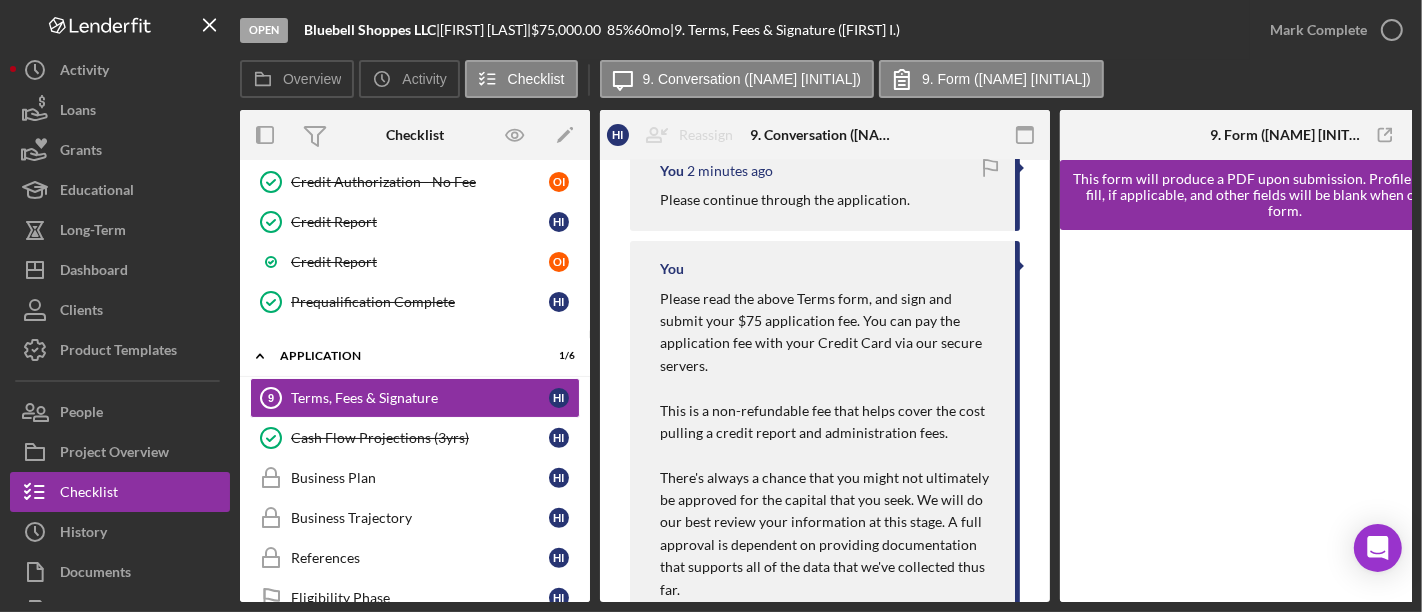 scroll, scrollTop: 444, scrollLeft: 0, axis: vertical 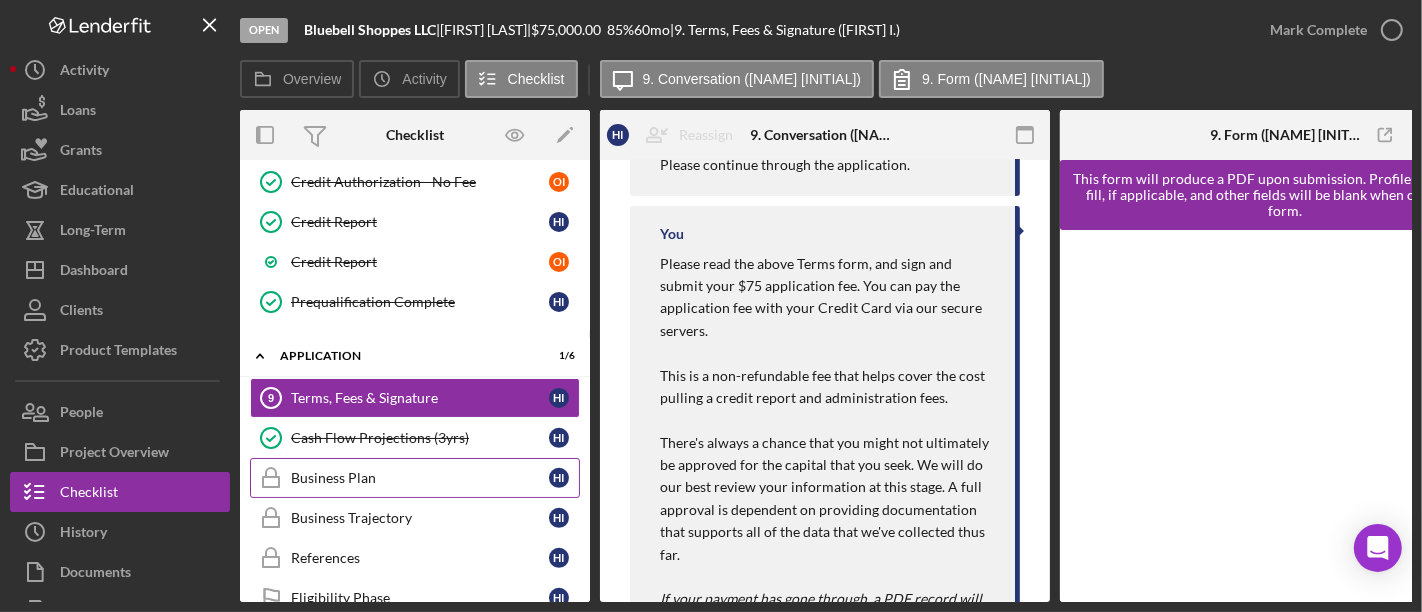 click on "Business Plan" at bounding box center (420, 478) 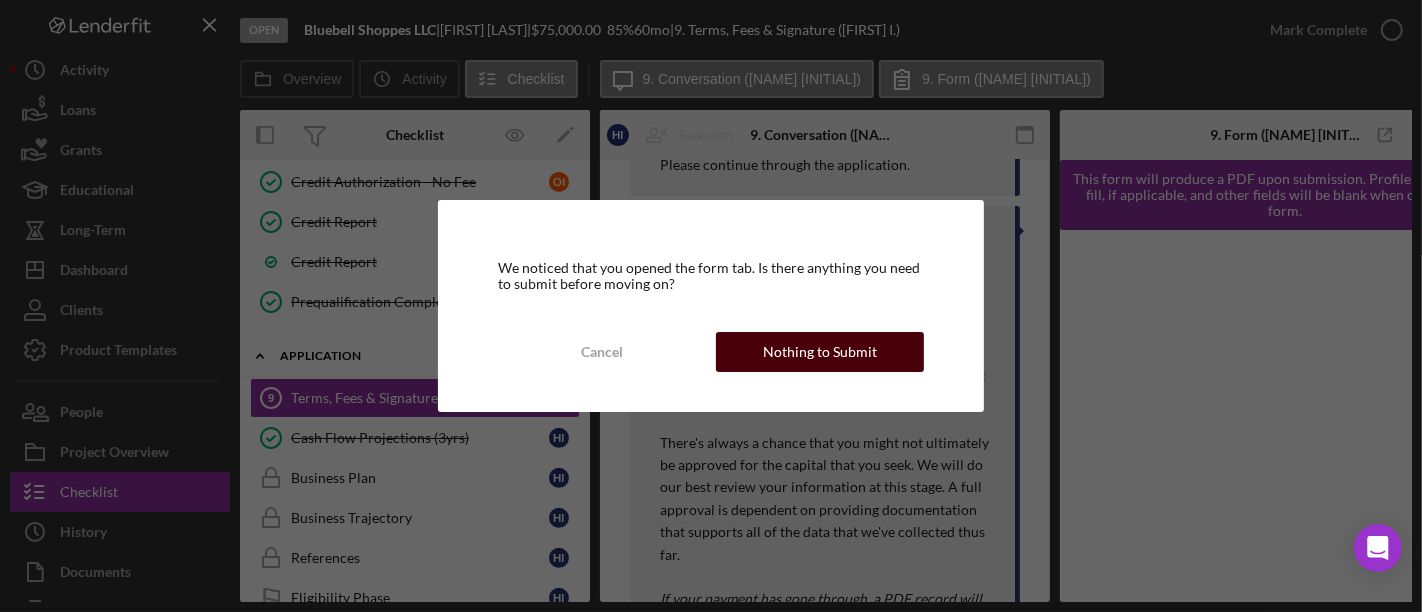 click on "Nothing to Submit" at bounding box center (820, 352) 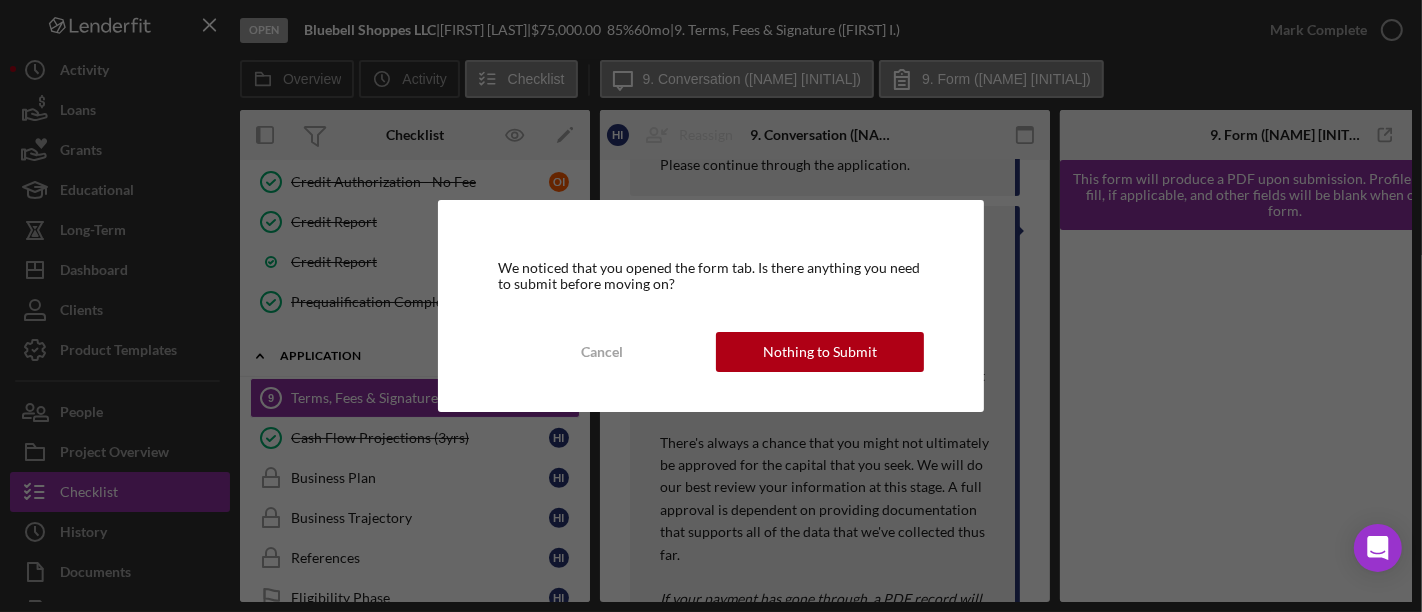 scroll, scrollTop: 0, scrollLeft: 0, axis: both 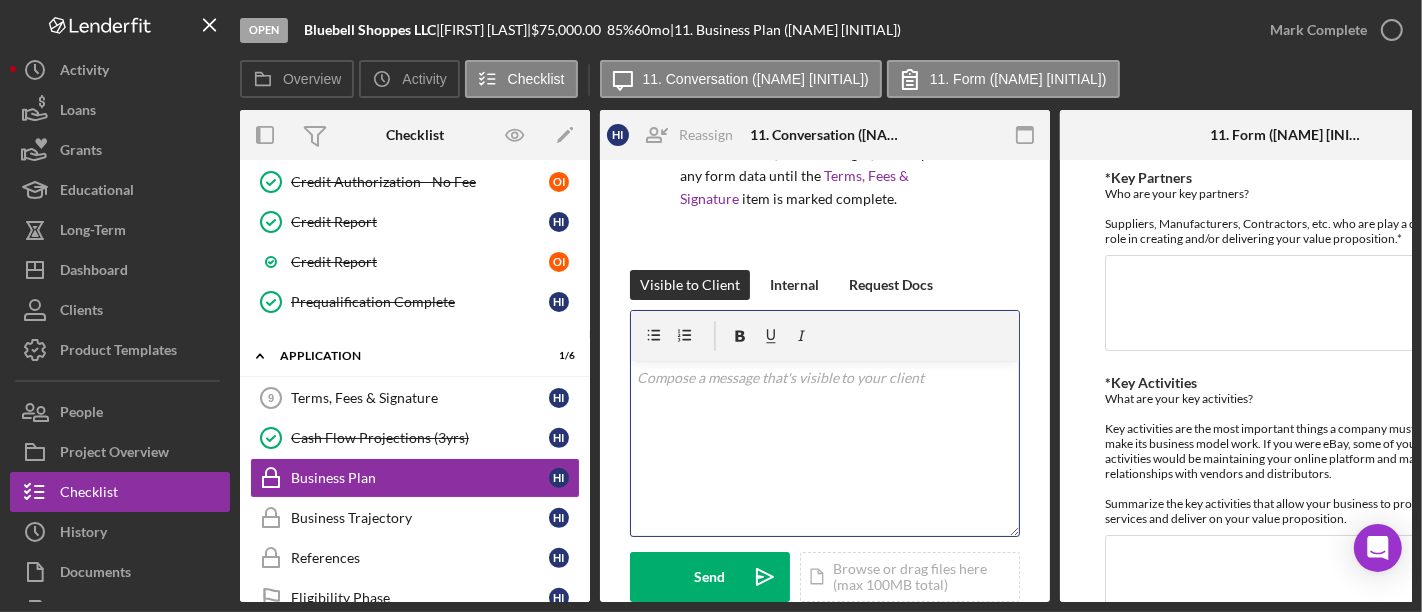click on "v Color teal Color pink Remove color Add row above Add row below Add column before Add column after Merge cells Split cells Remove column Remove row Remove table" at bounding box center (825, 448) 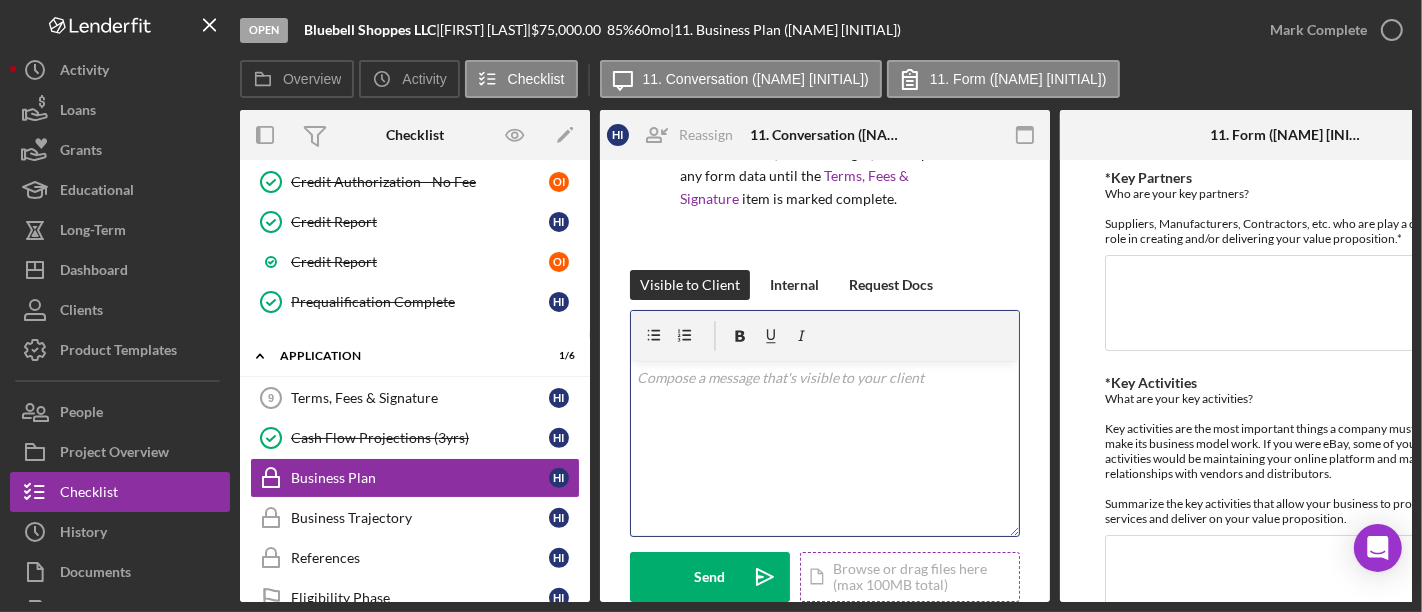 click on "Icon/Document Browse or drag files here (max 100MB total) Tap to choose files or take a photo" at bounding box center (910, 577) 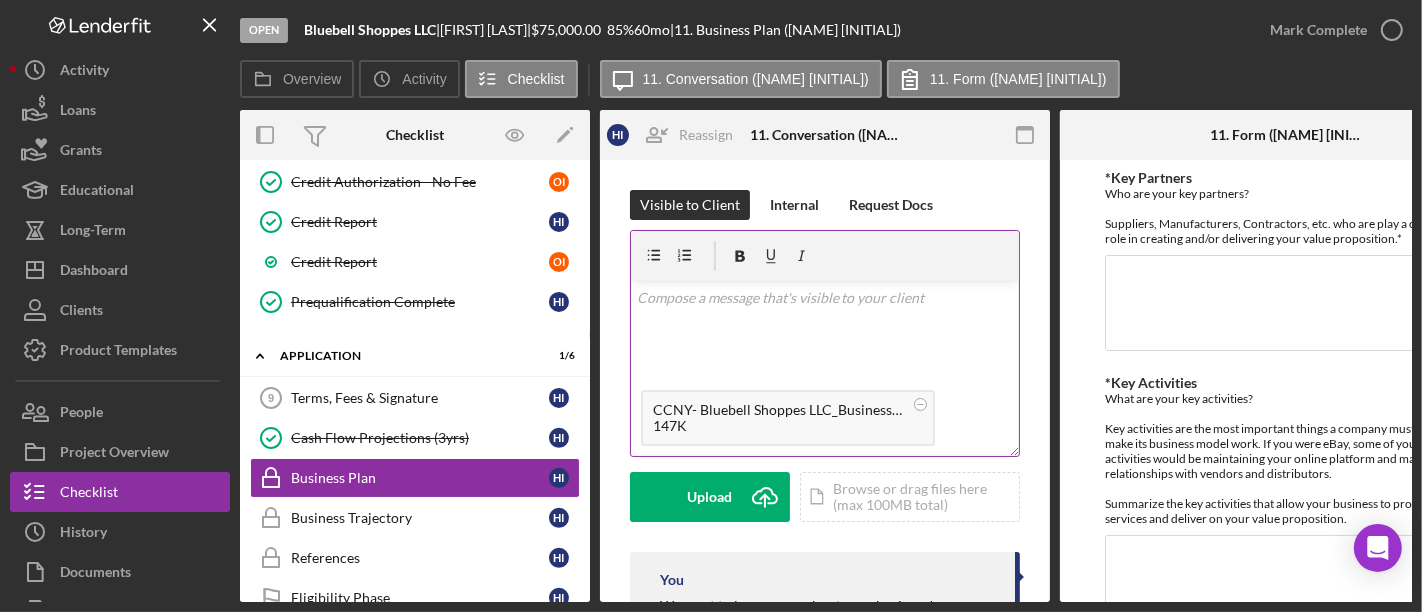 scroll, scrollTop: 333, scrollLeft: 0, axis: vertical 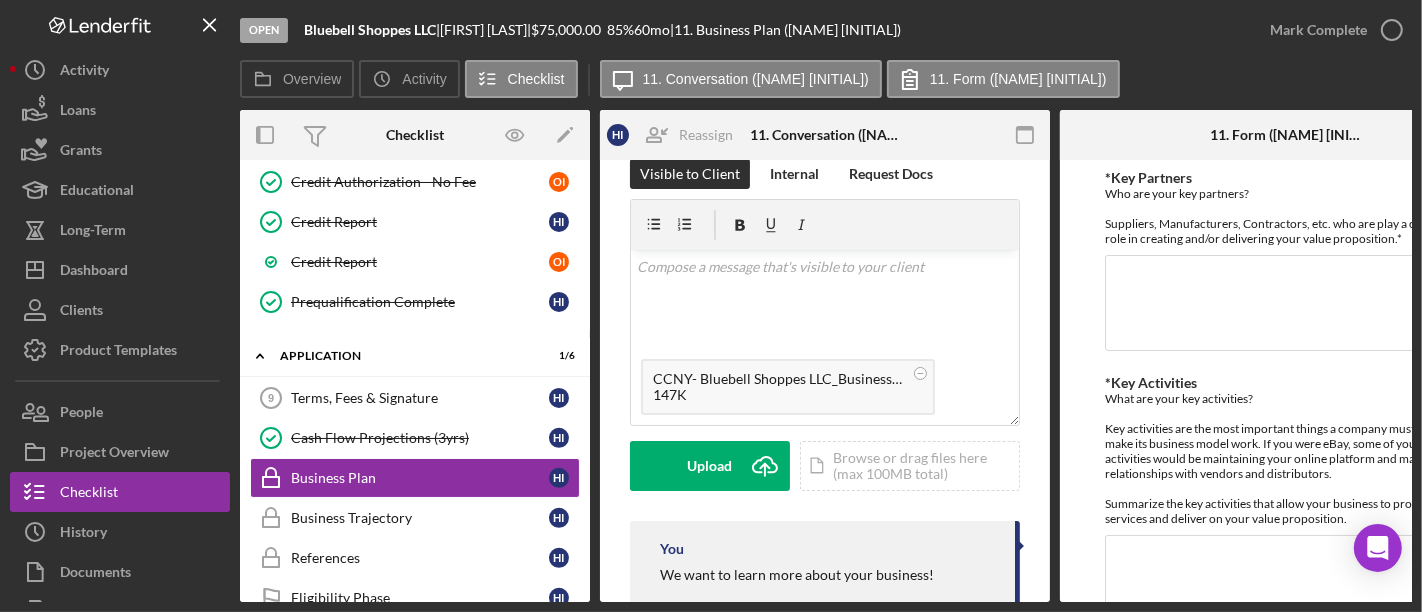 click on "v Color teal Color pink Remove color Add row above Add row below Add column before Add column after Merge cells Split cells Remove column Remove row Remove table CCNY- Bluebell Shoppes LLC_Business Plan.docx.pdf 147K Upload Icon/Upload Icon/Document Browse or drag files here (max 100MB total) Tap to choose files or take a photo Cancel Upload Icon/Upload" at bounding box center (825, 345) 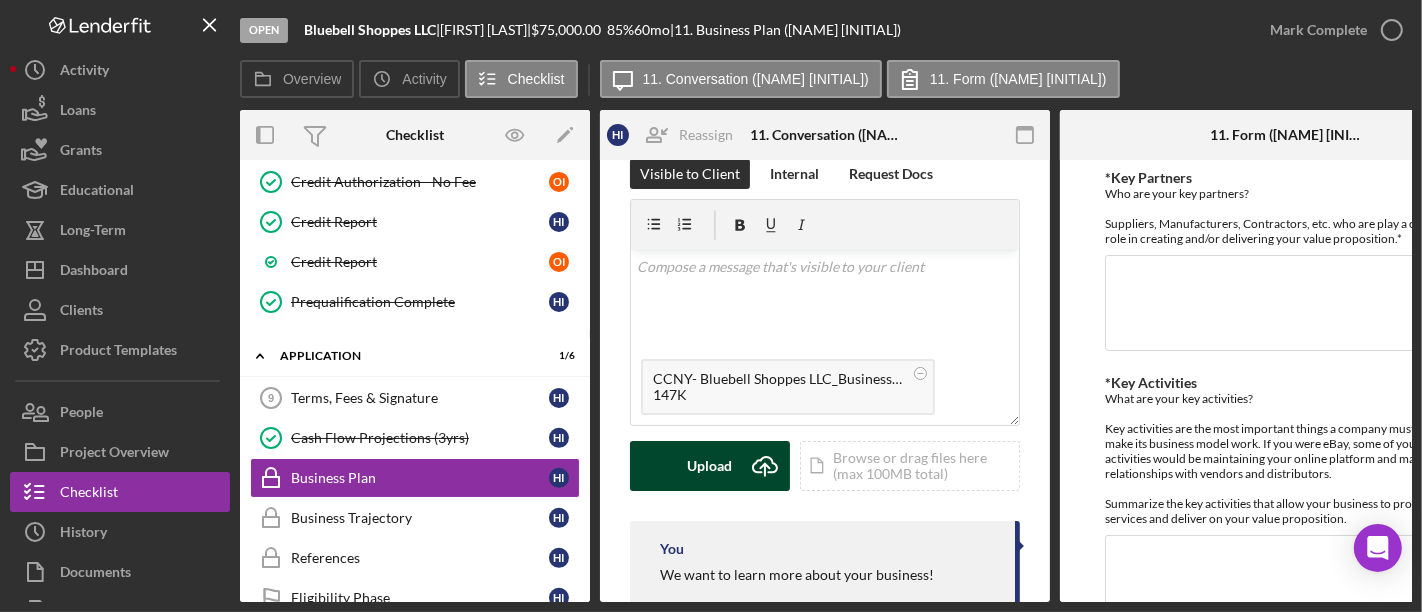 click on "Upload" at bounding box center (710, 466) 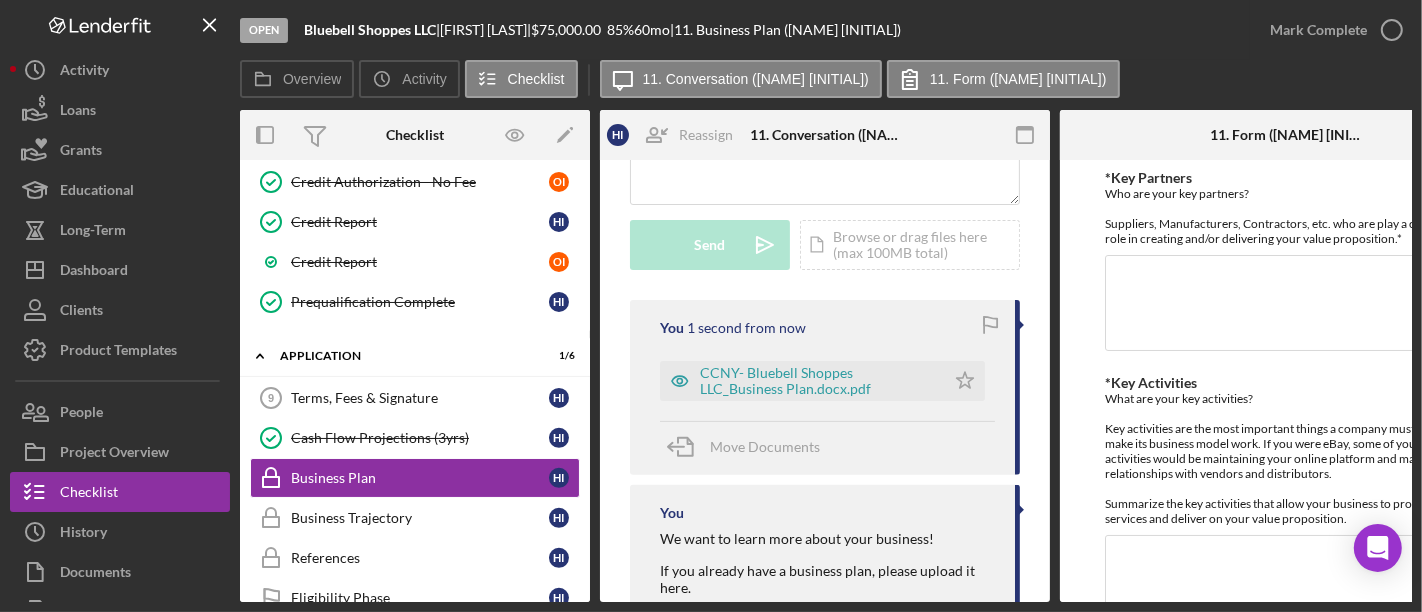 scroll, scrollTop: 555, scrollLeft: 0, axis: vertical 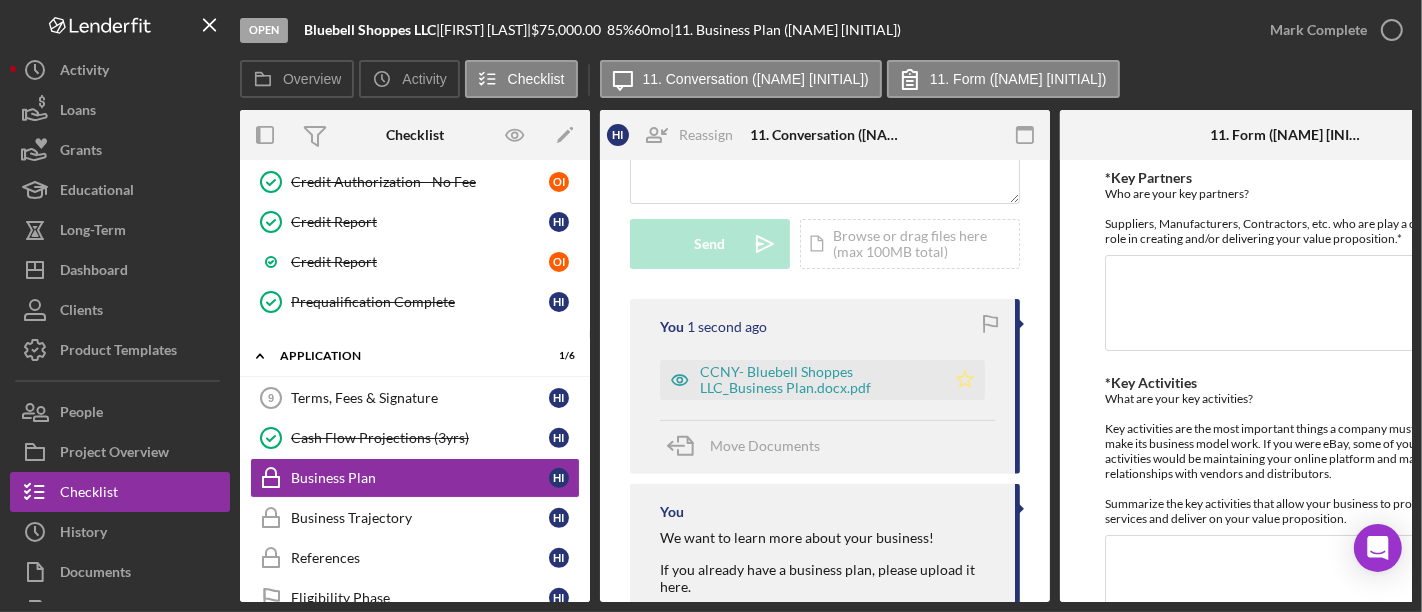 click on "Icon/Star" 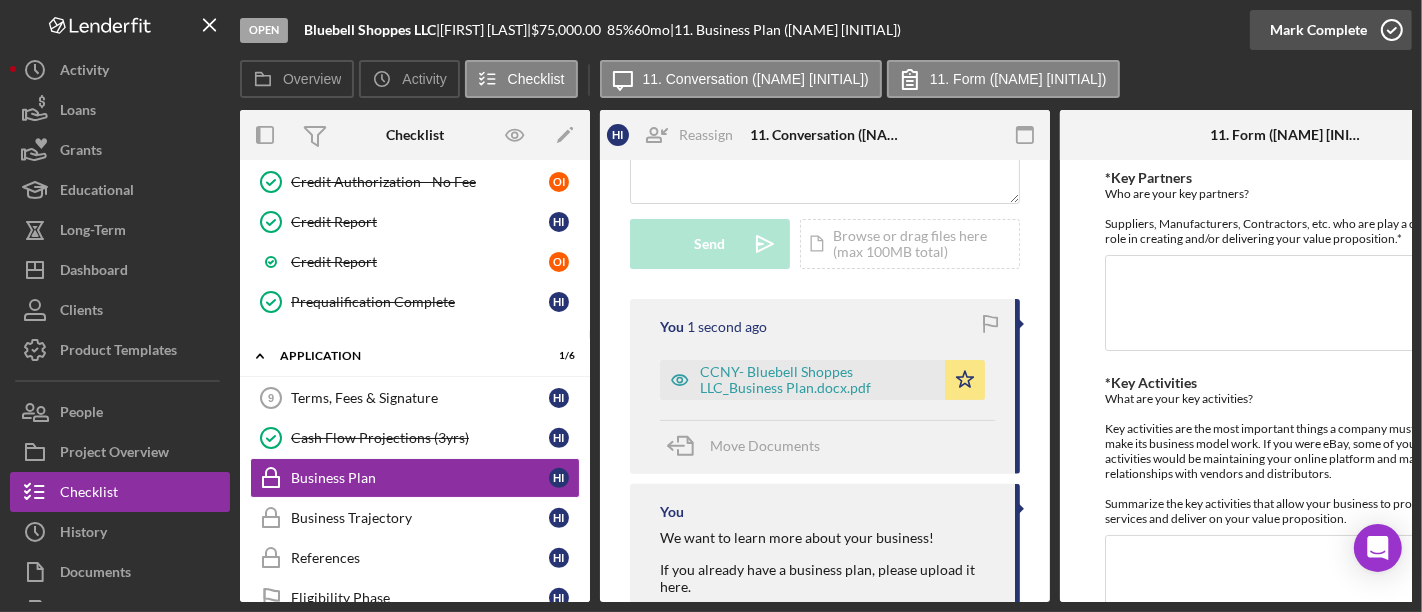 click on "Mark Complete" at bounding box center [1318, 30] 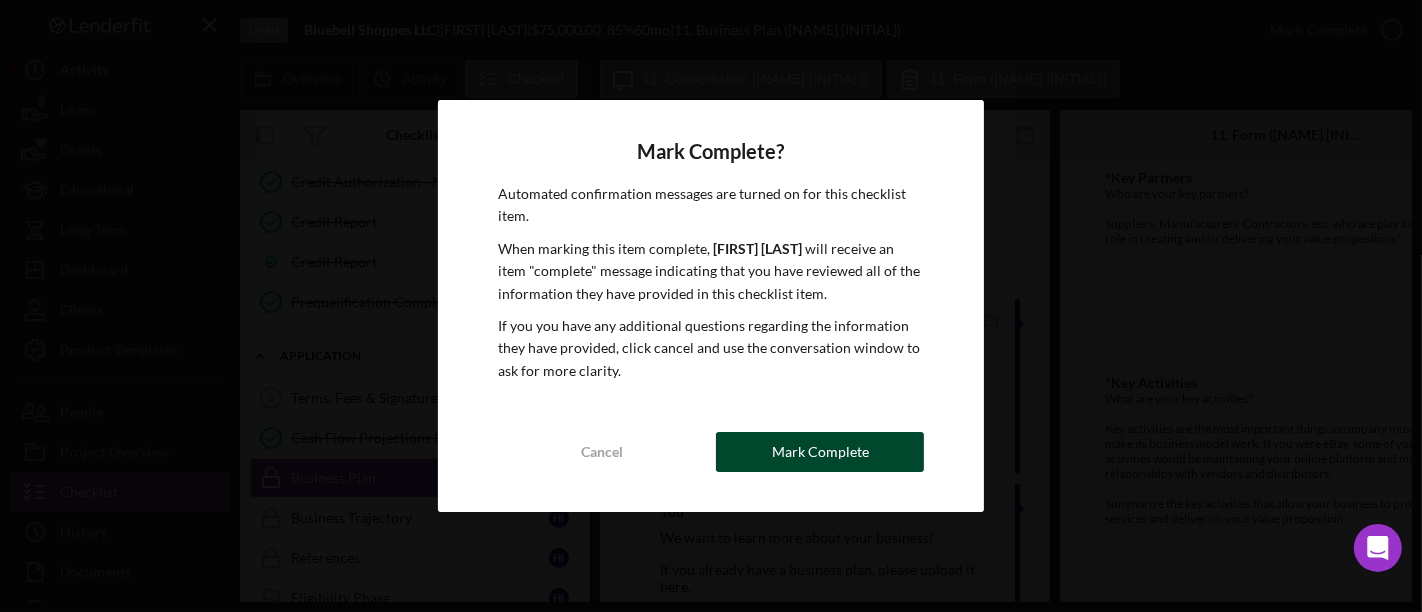 click on "Mark Complete" at bounding box center (820, 452) 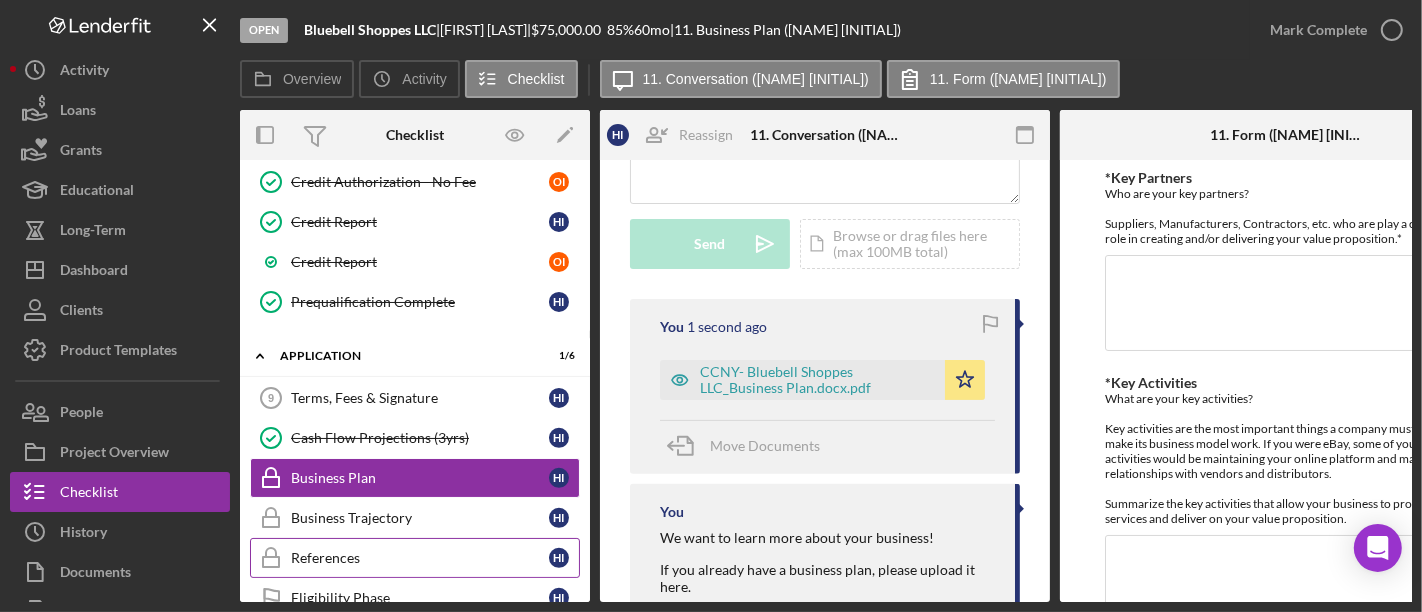 scroll, scrollTop: 572, scrollLeft: 0, axis: vertical 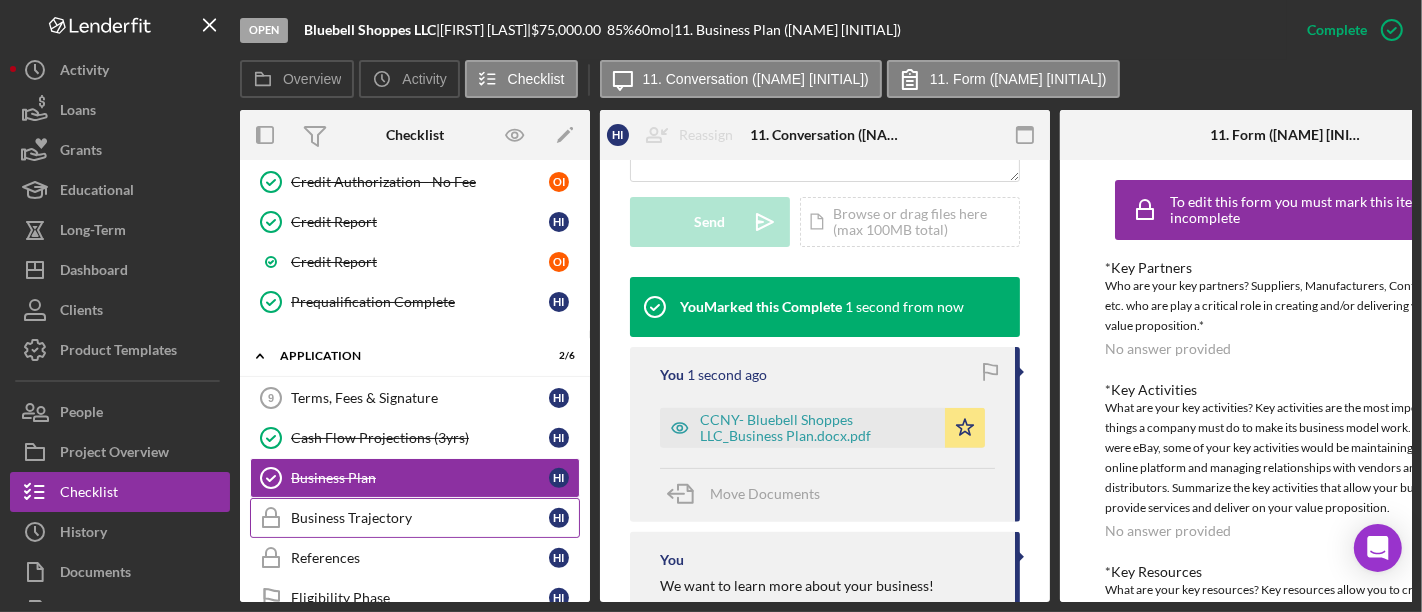 click on "Business Trajectory" at bounding box center (420, 518) 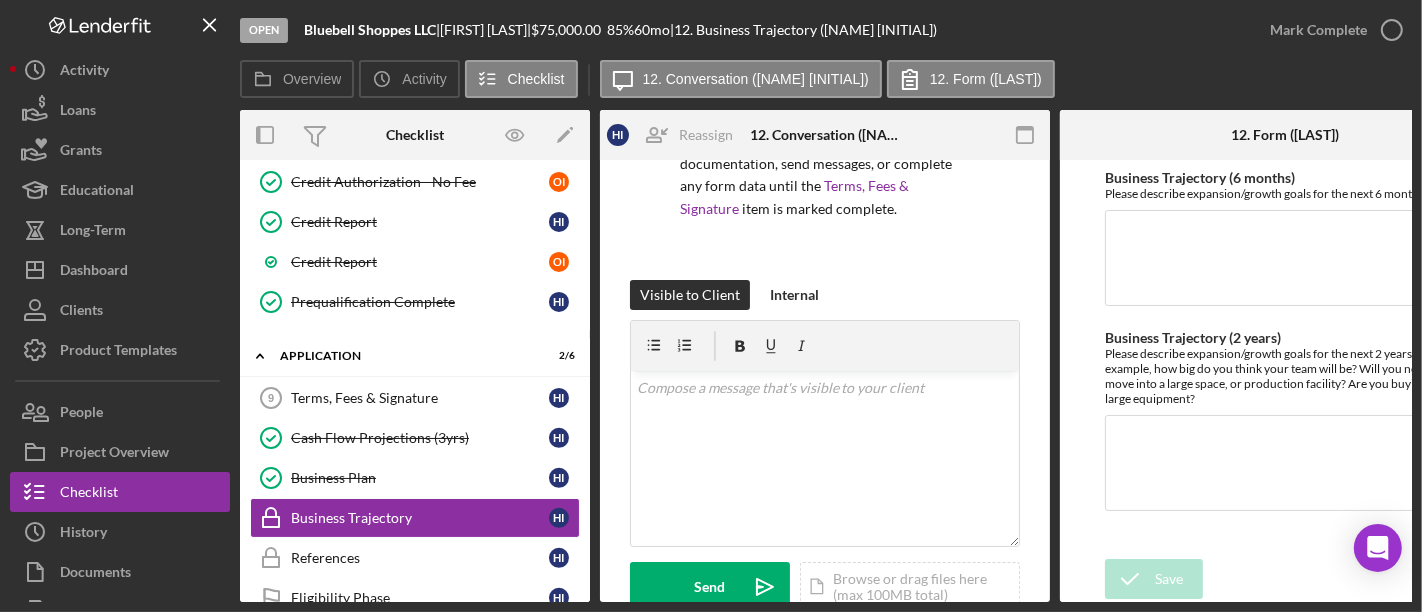scroll, scrollTop: 222, scrollLeft: 0, axis: vertical 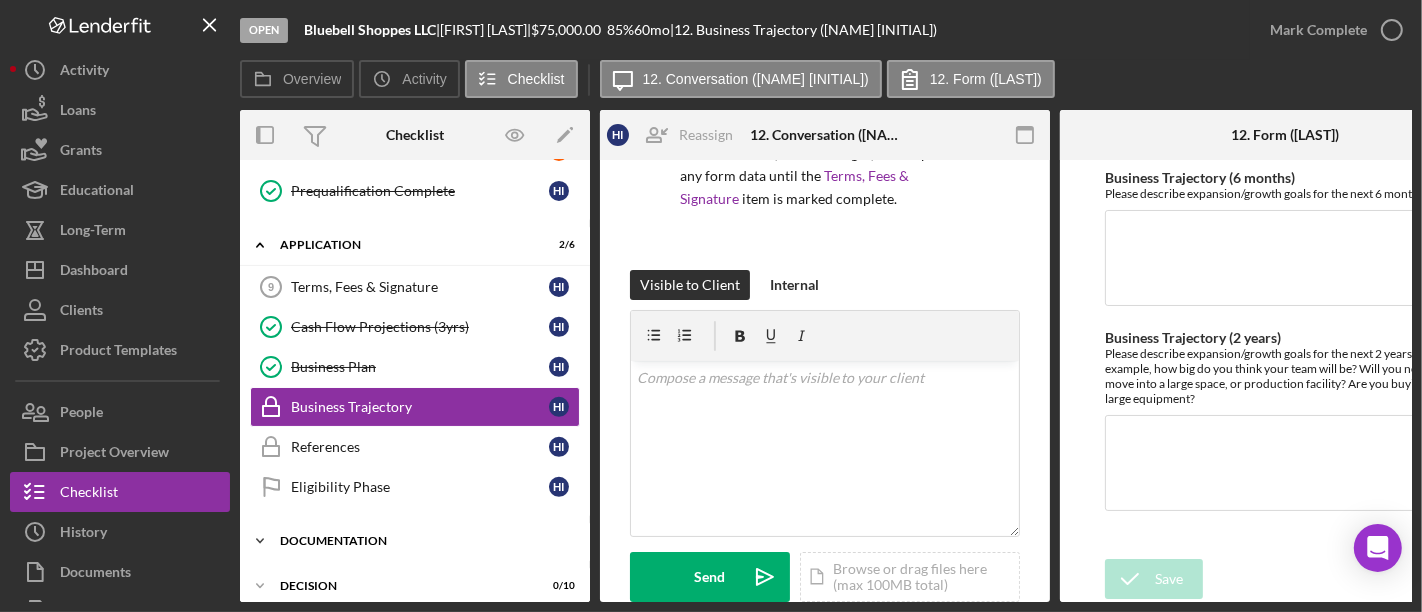 click on "Icon/Expander Documentation 0 / 26" at bounding box center (415, 541) 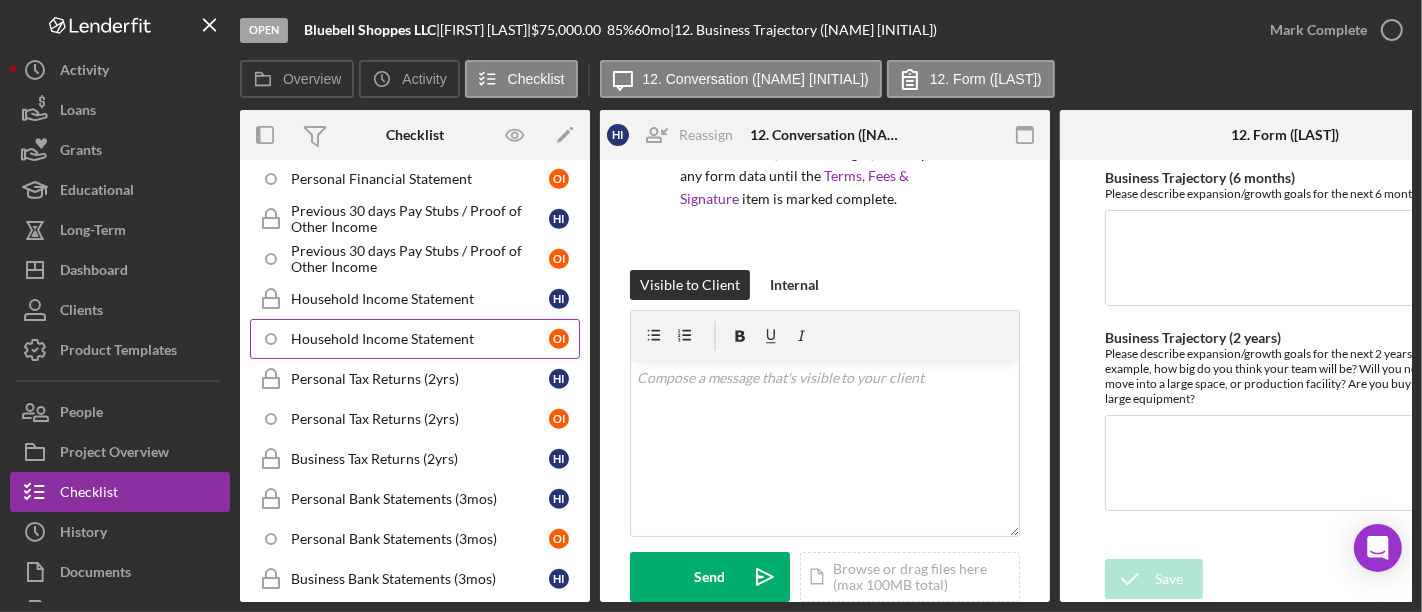 scroll, scrollTop: 755, scrollLeft: 0, axis: vertical 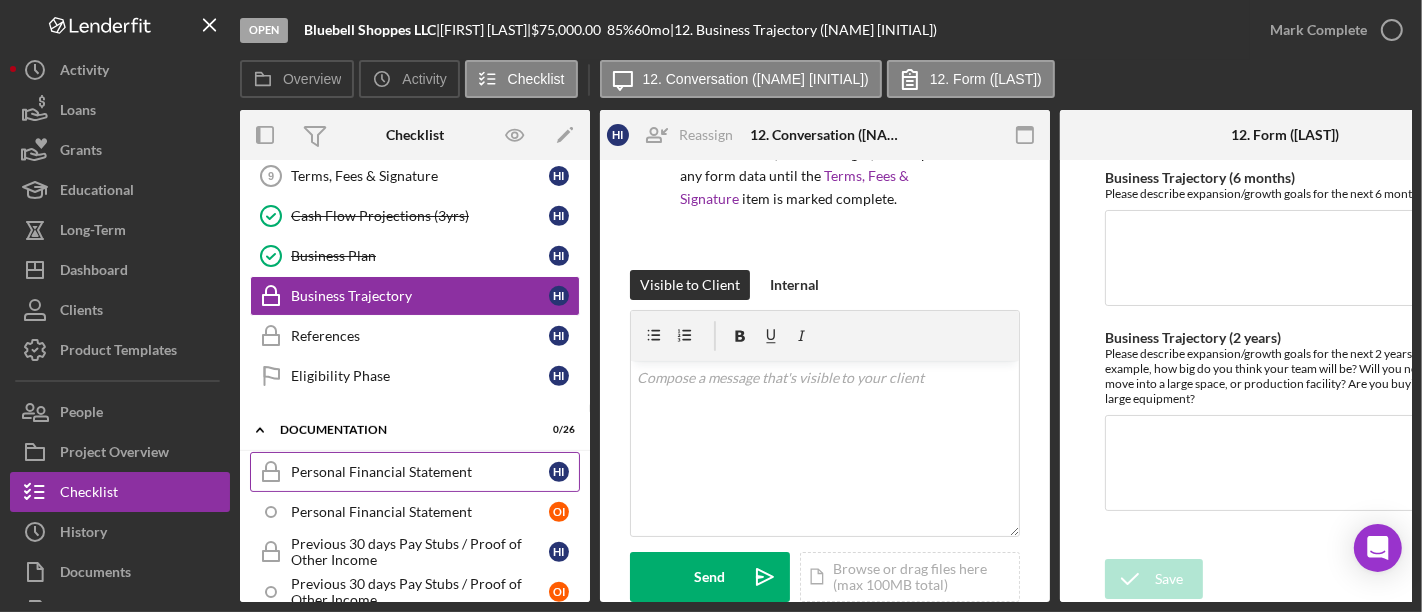 click on "Personal Financial Statement  Personal Financial Statement  H I" at bounding box center [415, 472] 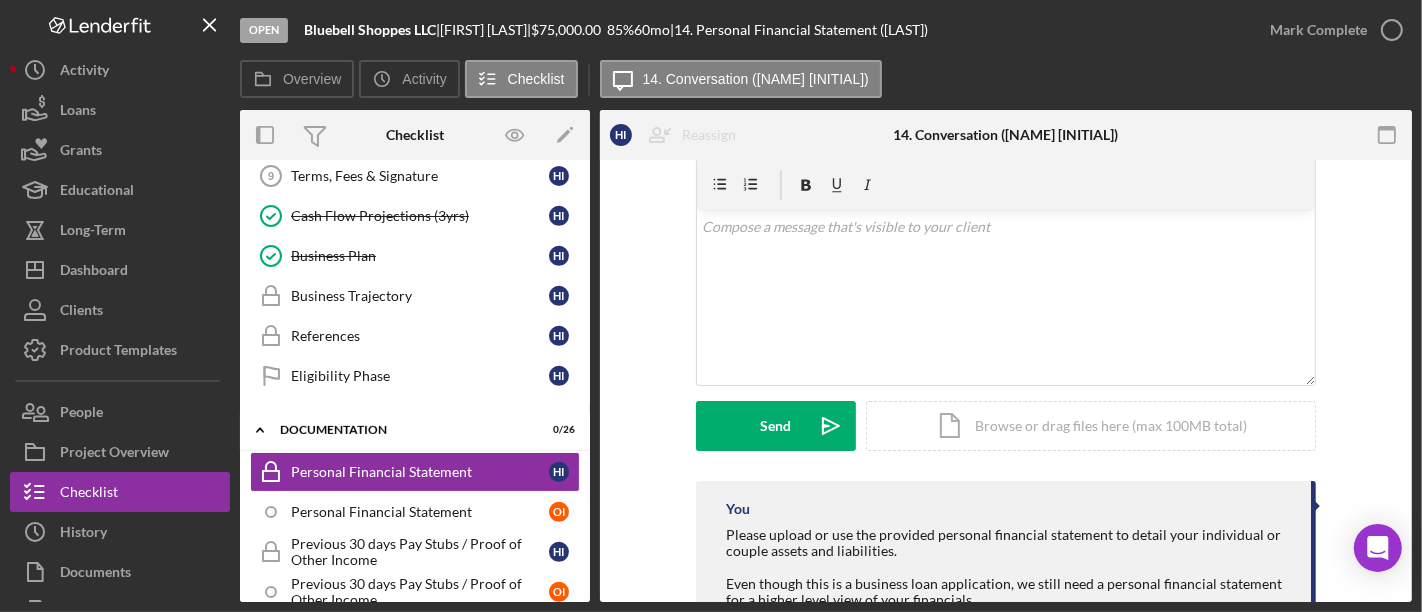 scroll, scrollTop: 333, scrollLeft: 0, axis: vertical 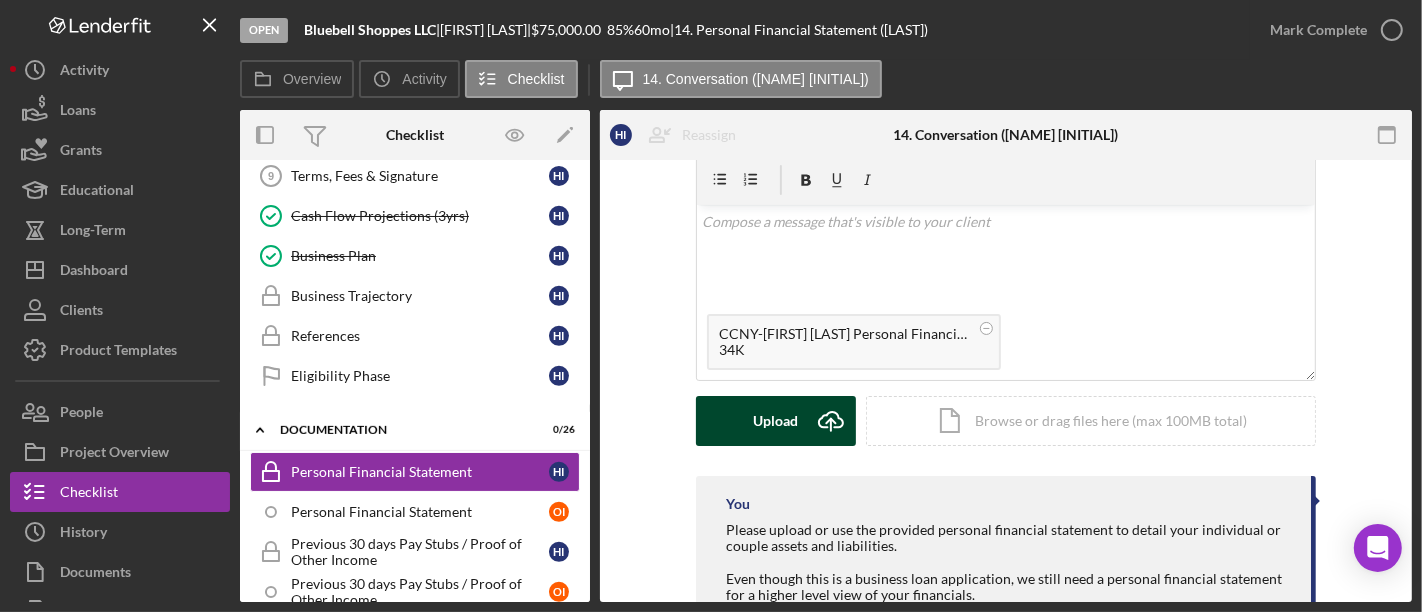 click on "Upload" at bounding box center (776, 421) 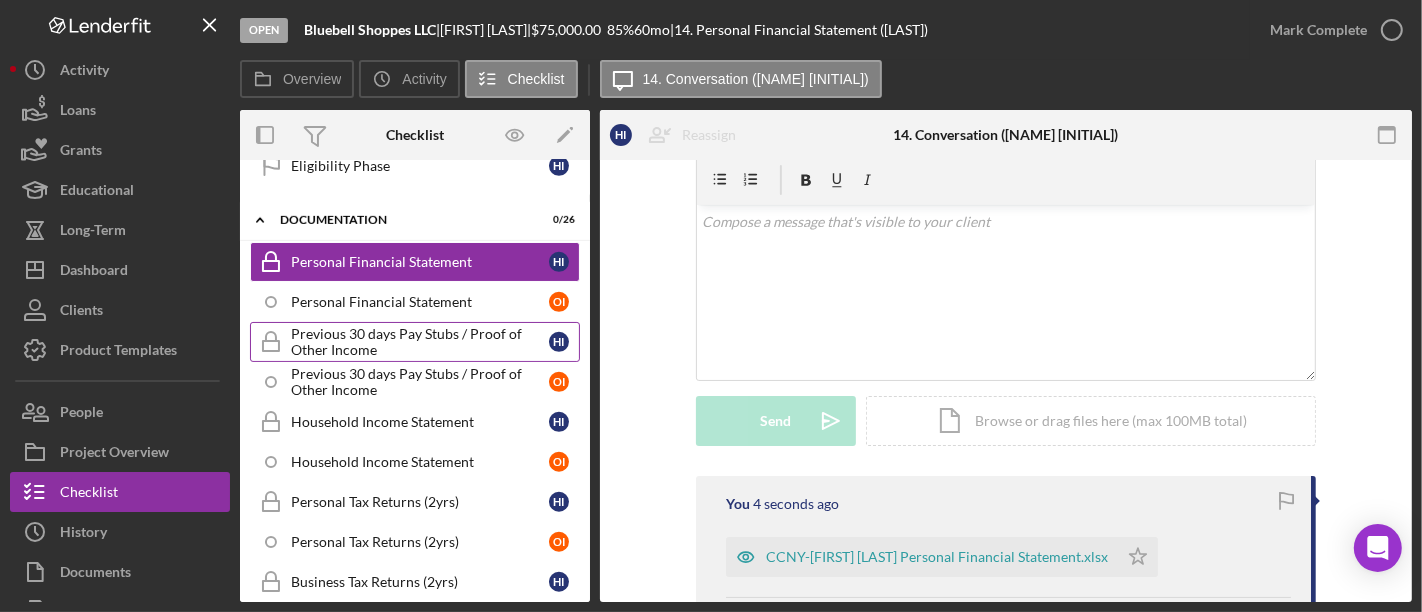scroll, scrollTop: 977, scrollLeft: 0, axis: vertical 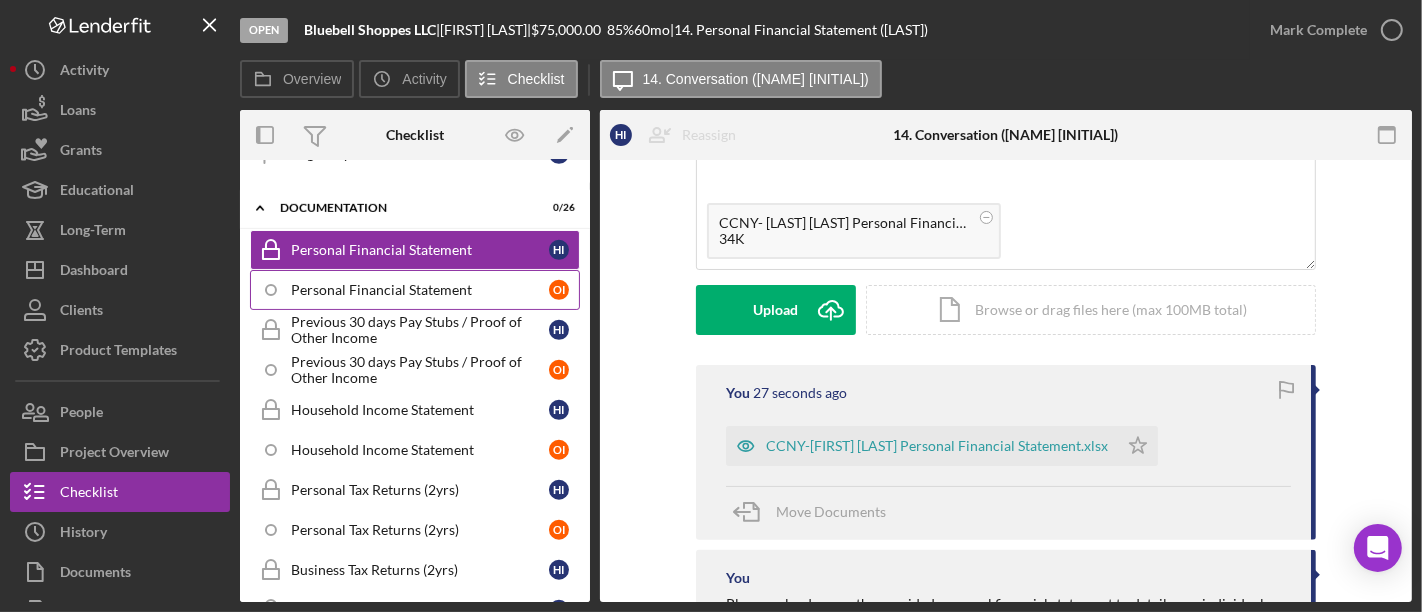 click on "Personal Financial Statement" at bounding box center (420, 290) 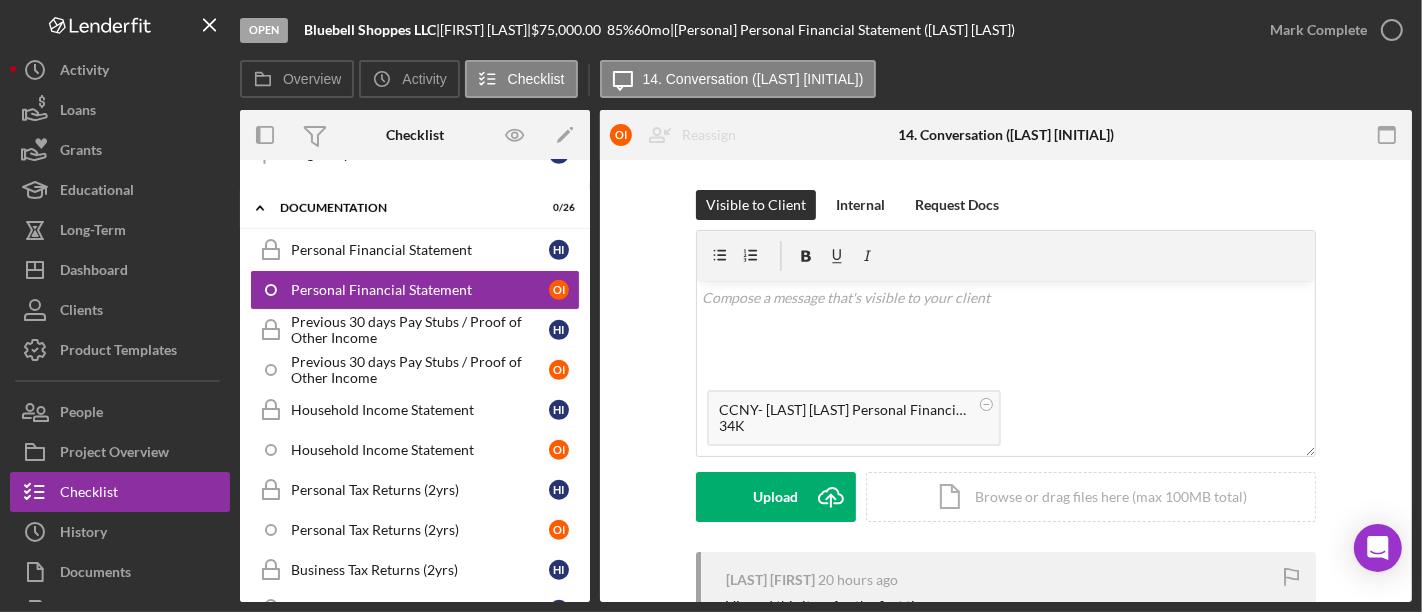 scroll, scrollTop: 222, scrollLeft: 0, axis: vertical 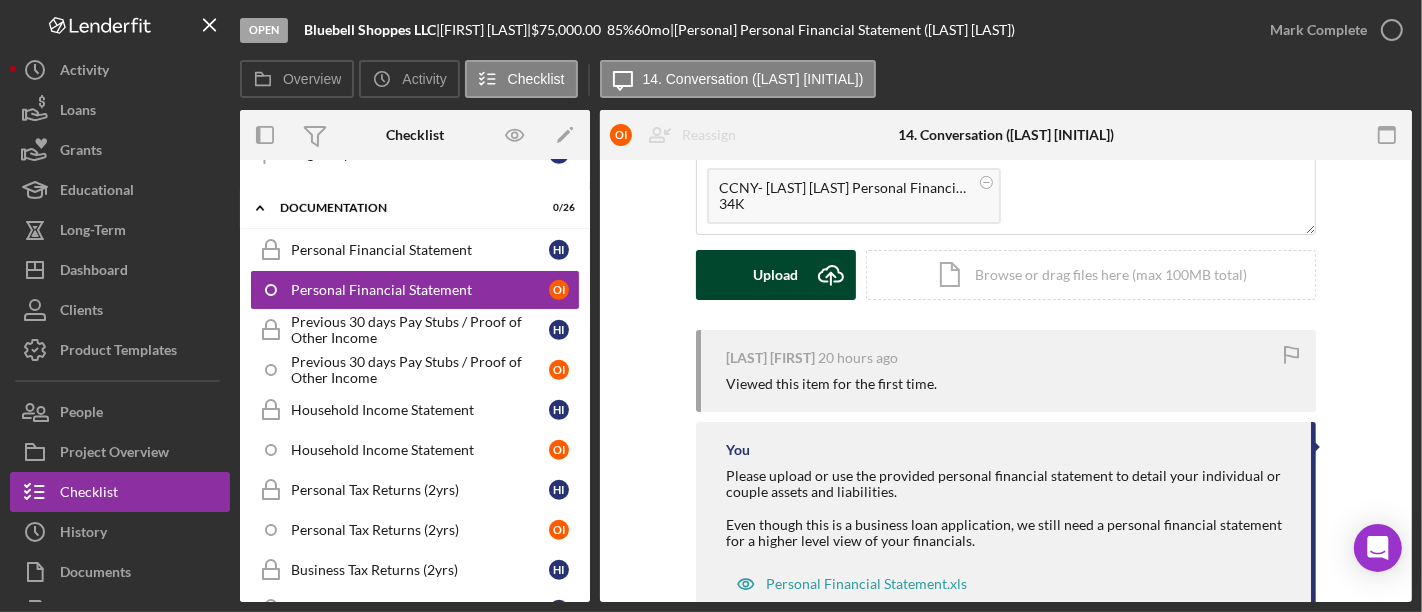 click on "Upload" at bounding box center (776, 275) 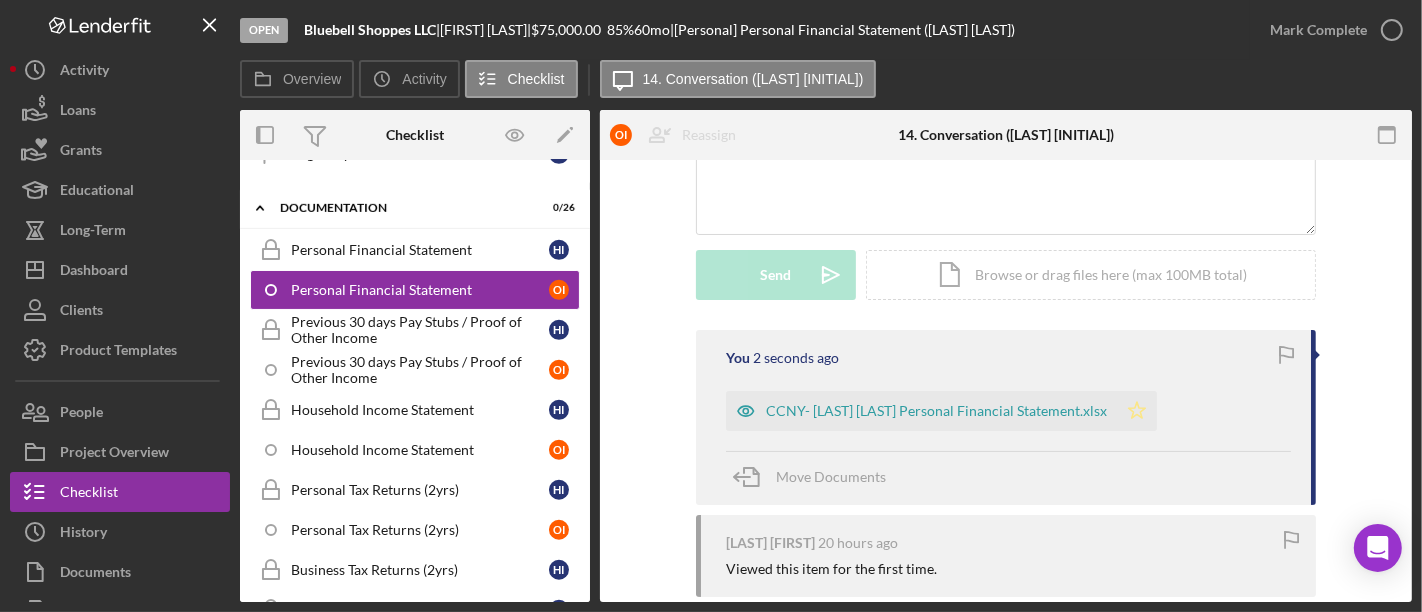 click 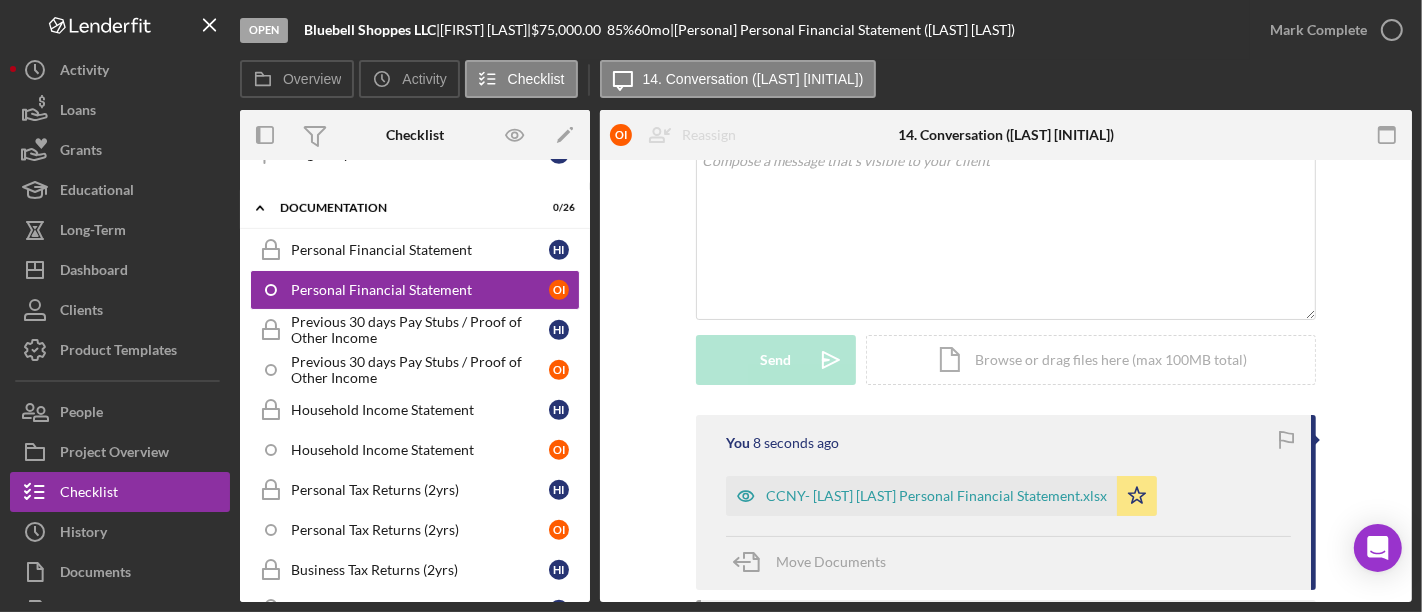 scroll, scrollTop: 111, scrollLeft: 0, axis: vertical 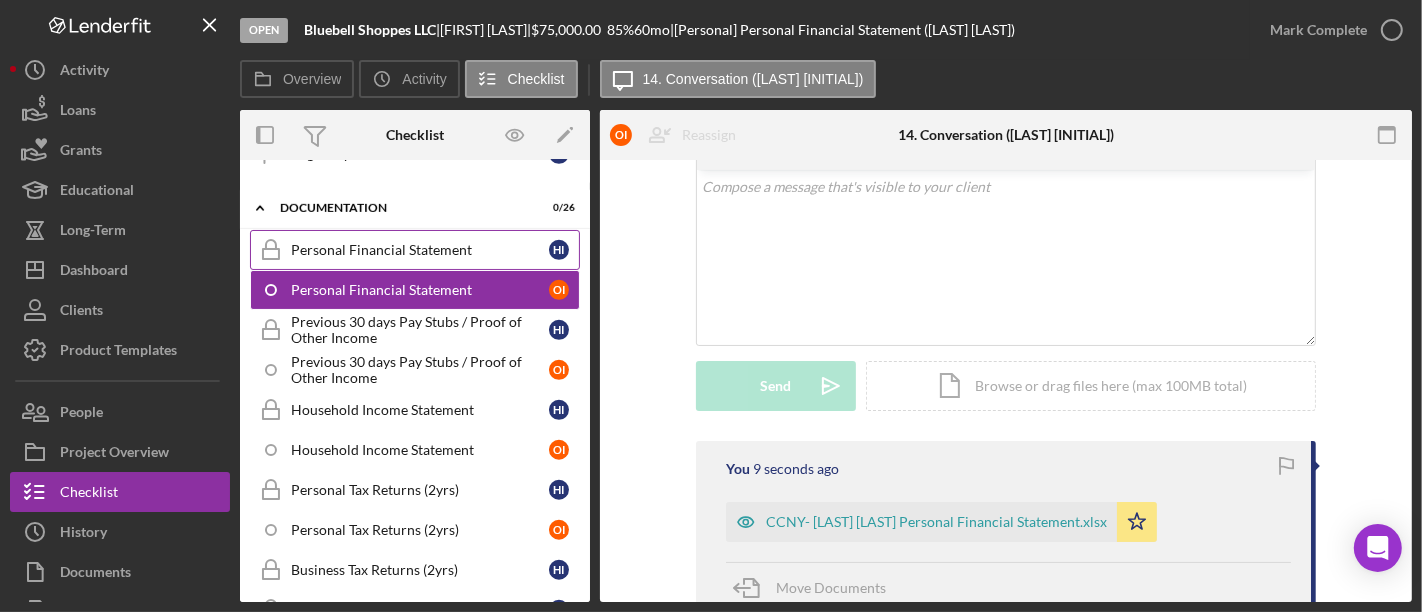 click on "Personal Financial Statement  Personal Financial Statement  H I" at bounding box center (415, 250) 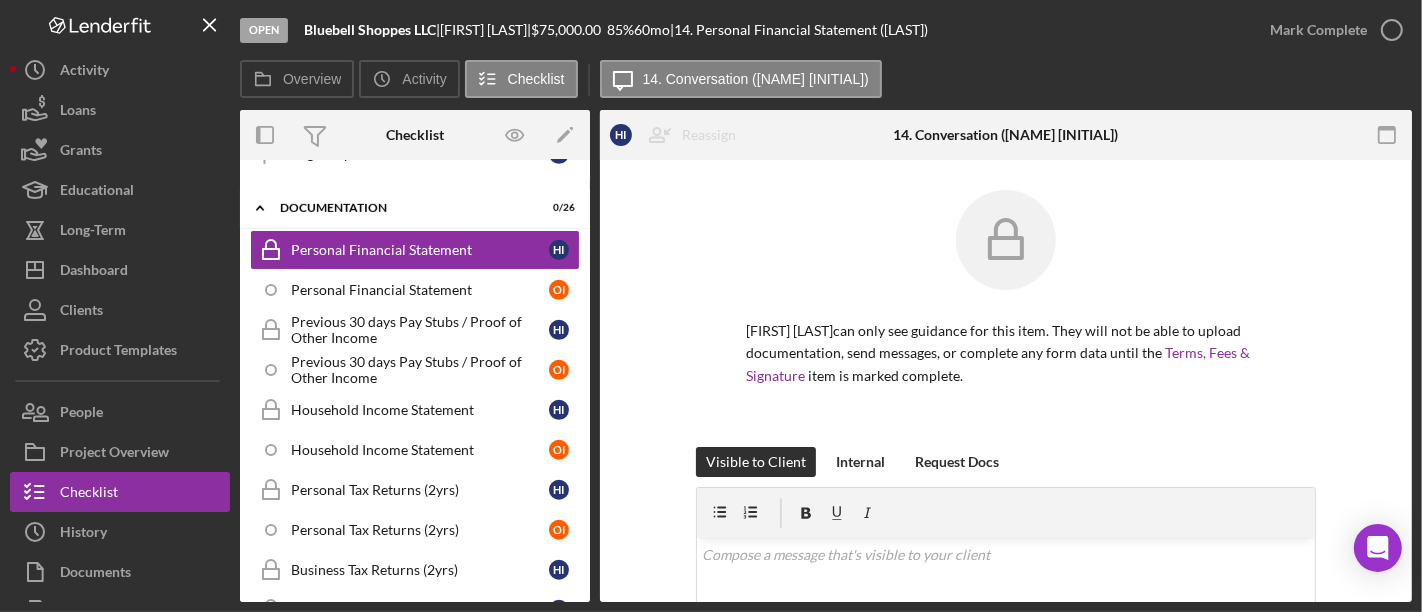 scroll, scrollTop: 222, scrollLeft: 0, axis: vertical 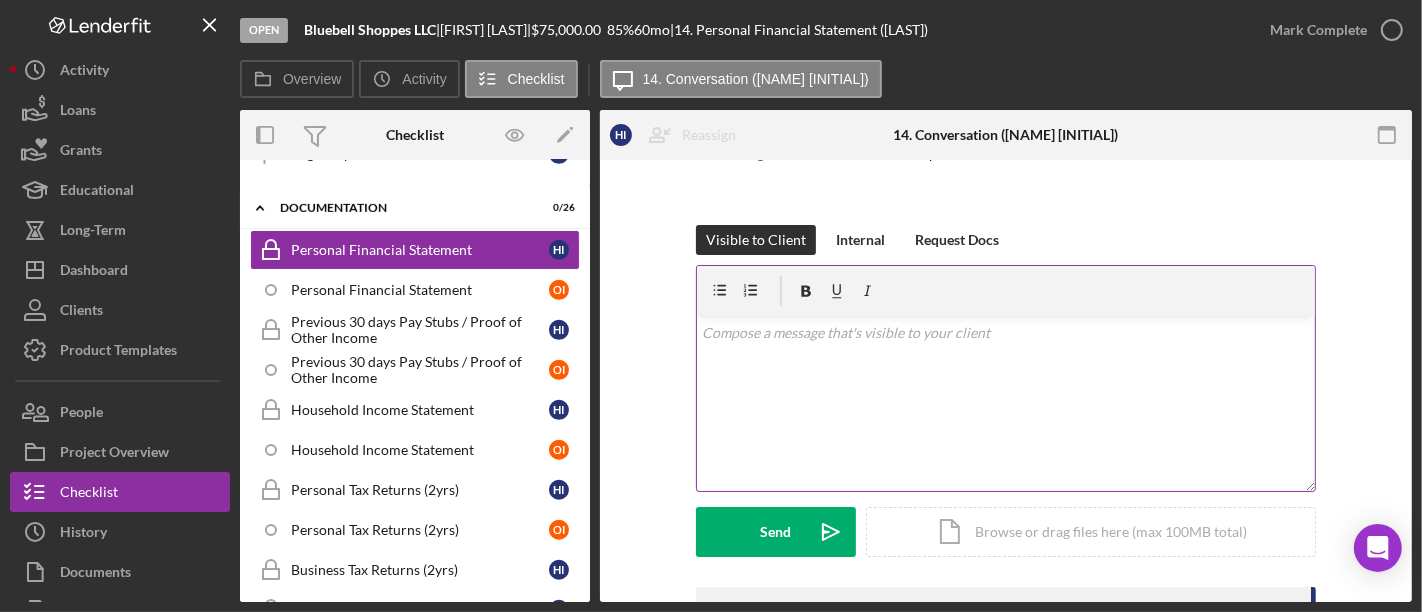 click on "v Color teal Color pink Remove color Add row above Add row below Add column before Add column after Merge cells Split cells Remove column Remove row Remove table" at bounding box center (1006, 403) 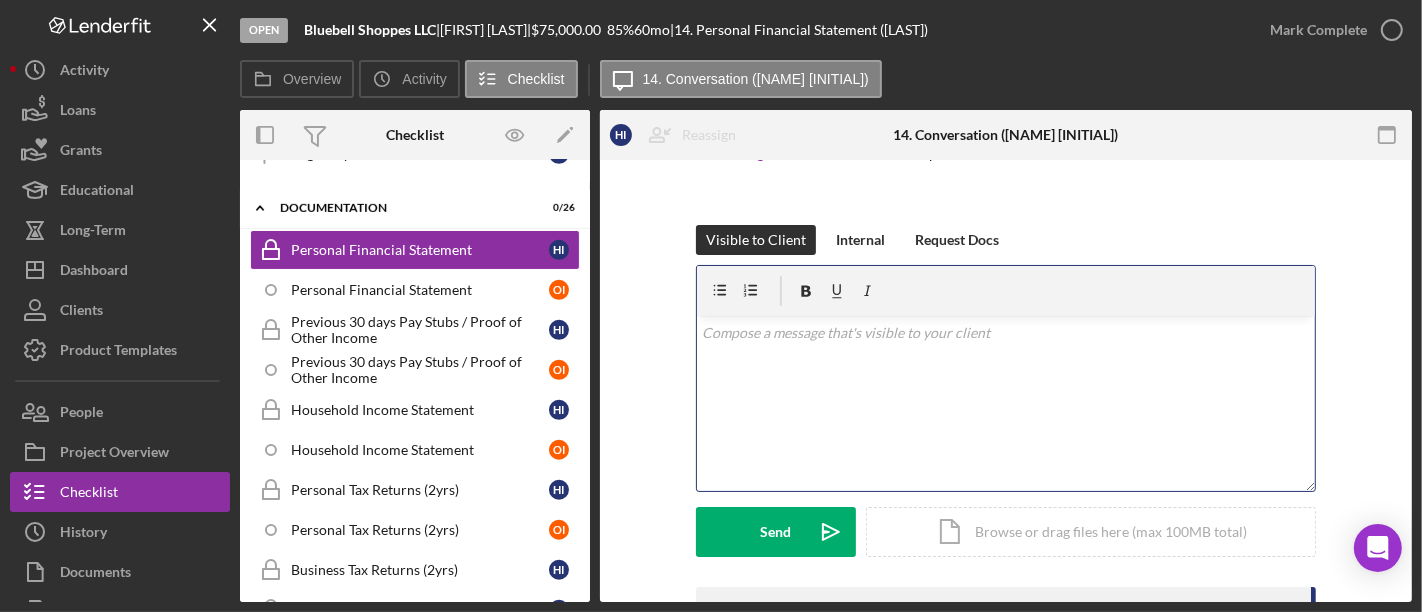 type 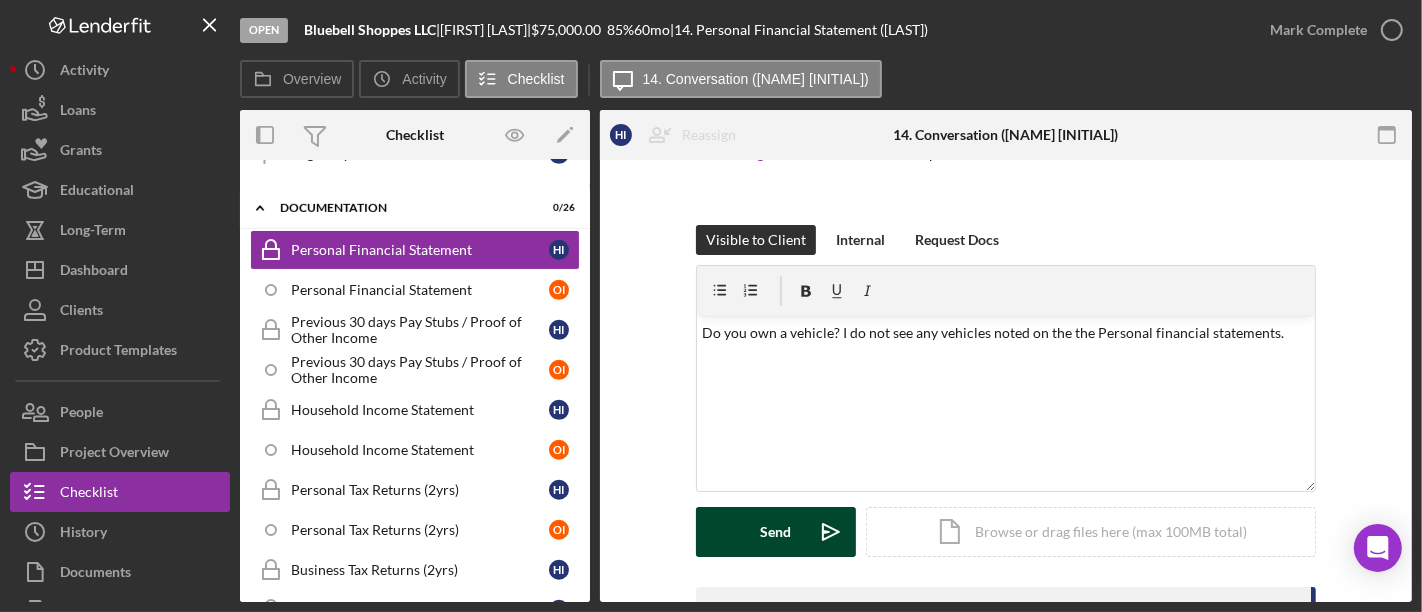 click on "Send" at bounding box center [776, 532] 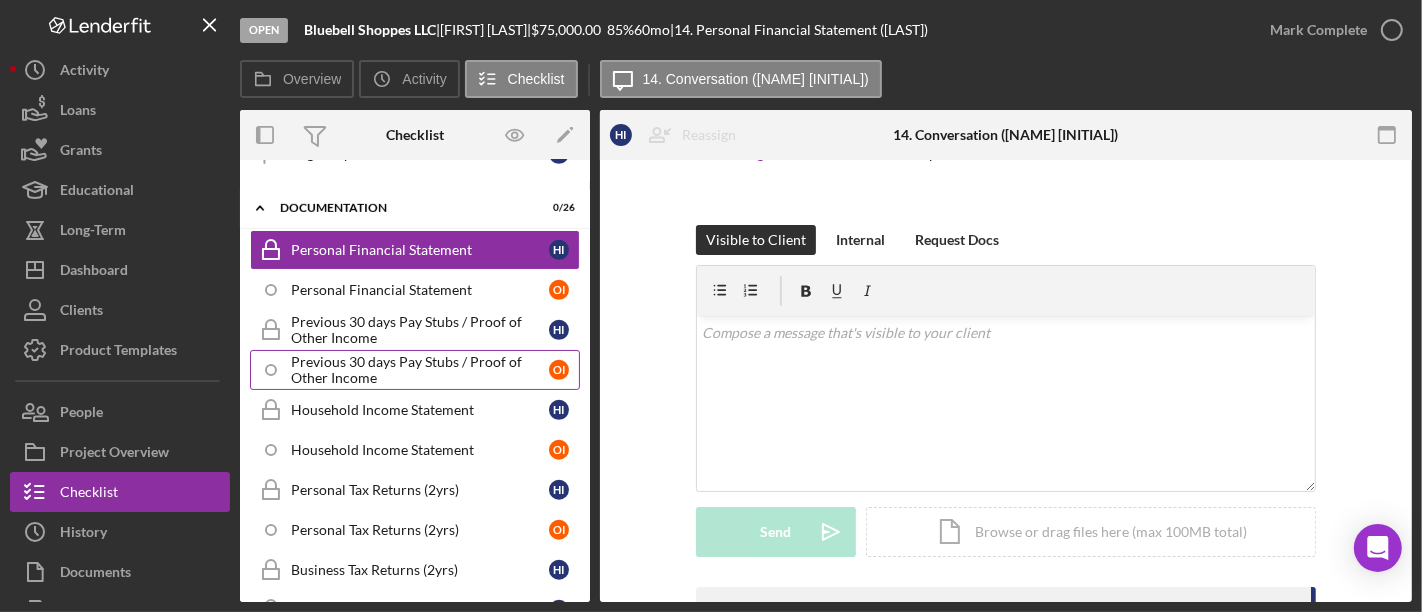 click on "Previous 30 days Pay Stubs / Proof of Other Income" at bounding box center (420, 370) 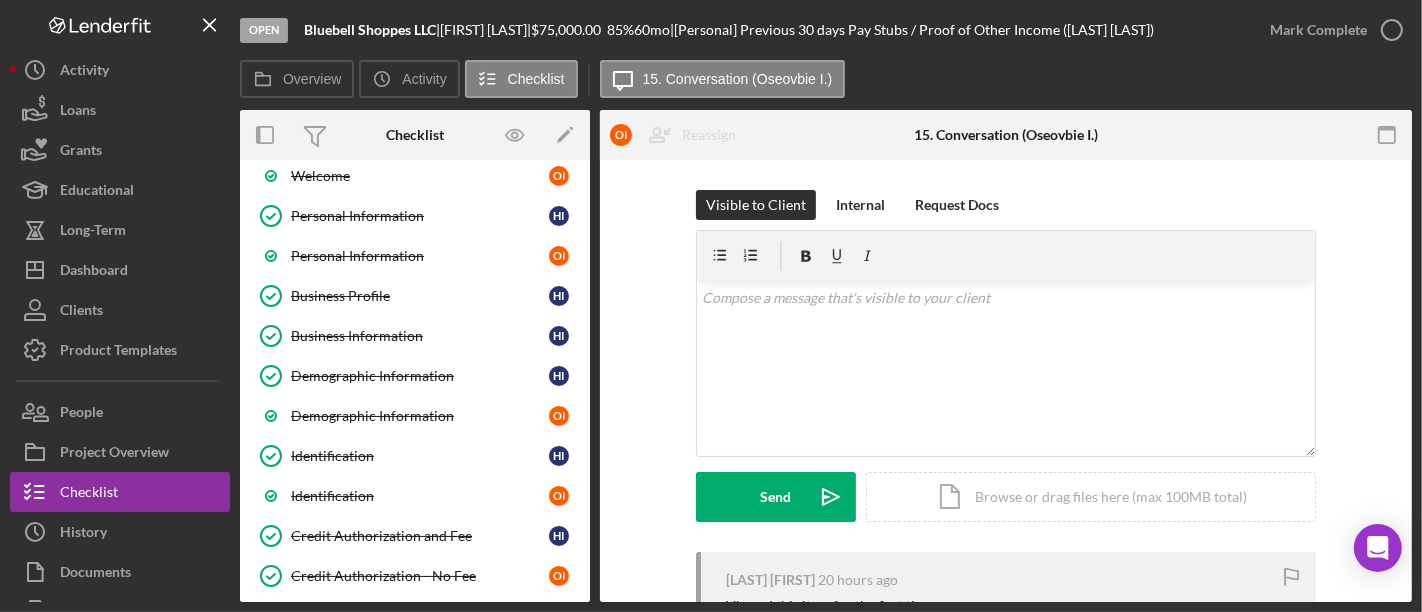 scroll, scrollTop: 0, scrollLeft: 0, axis: both 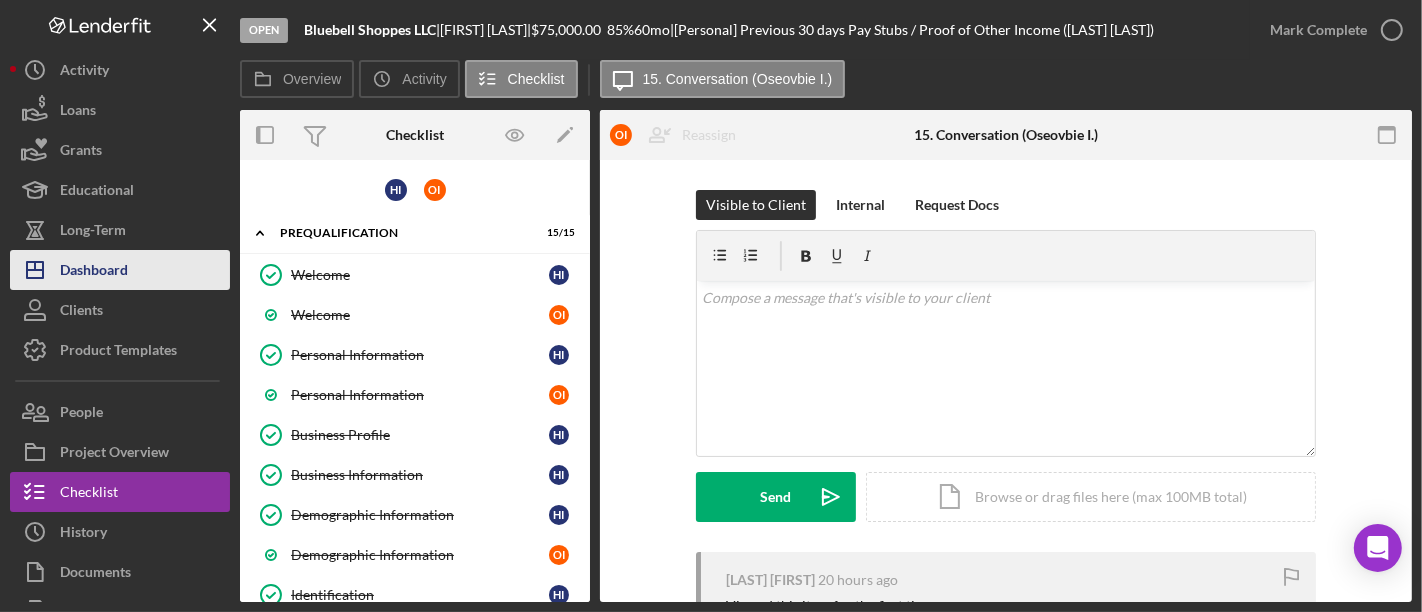 click on "Dashboard" at bounding box center [94, 272] 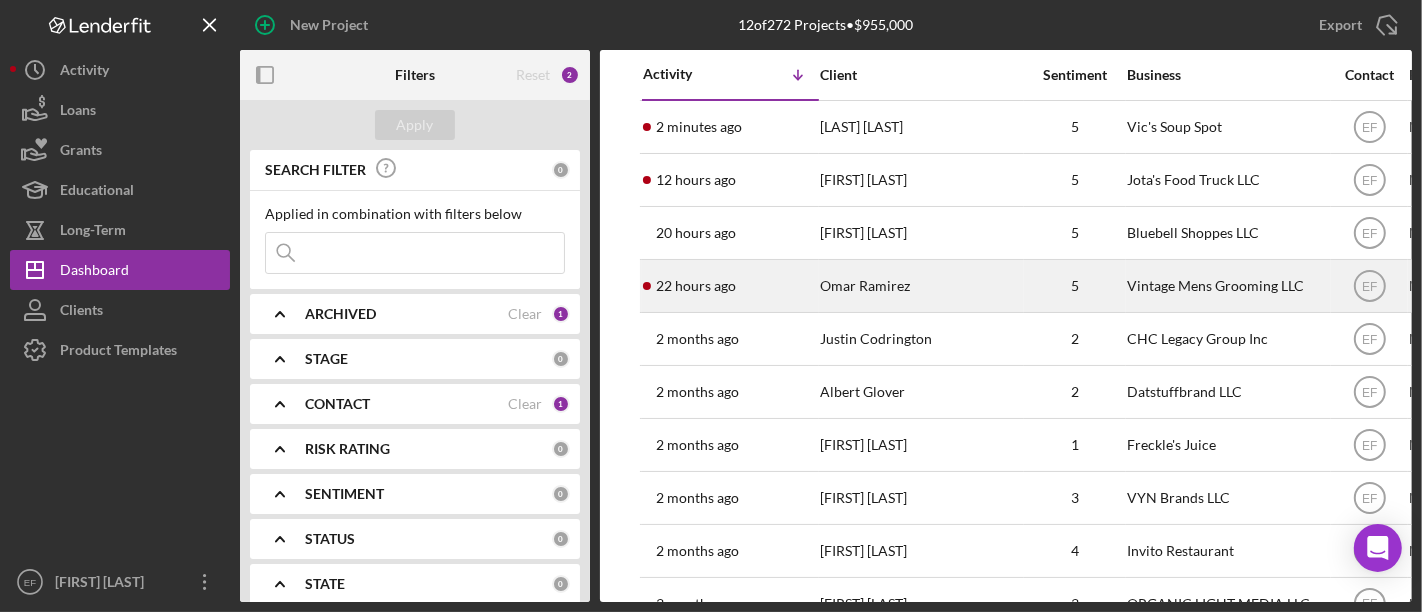 click on "Omar  Ramirez" at bounding box center (920, 286) 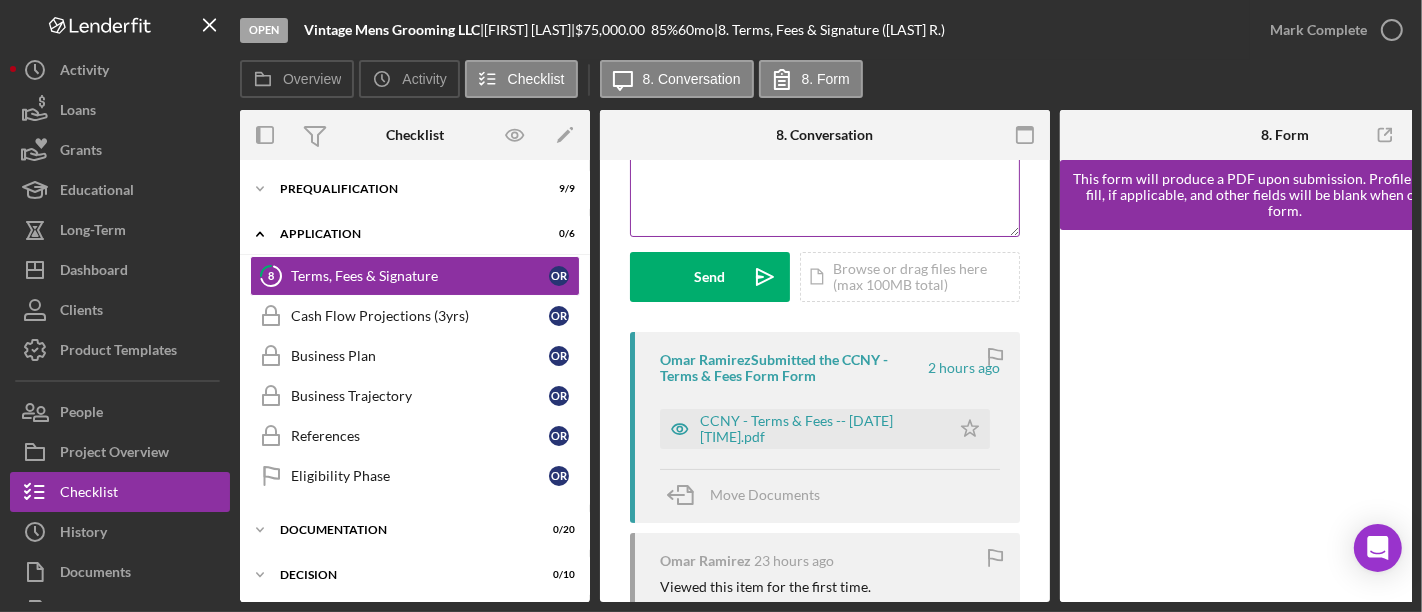 scroll, scrollTop: 222, scrollLeft: 0, axis: vertical 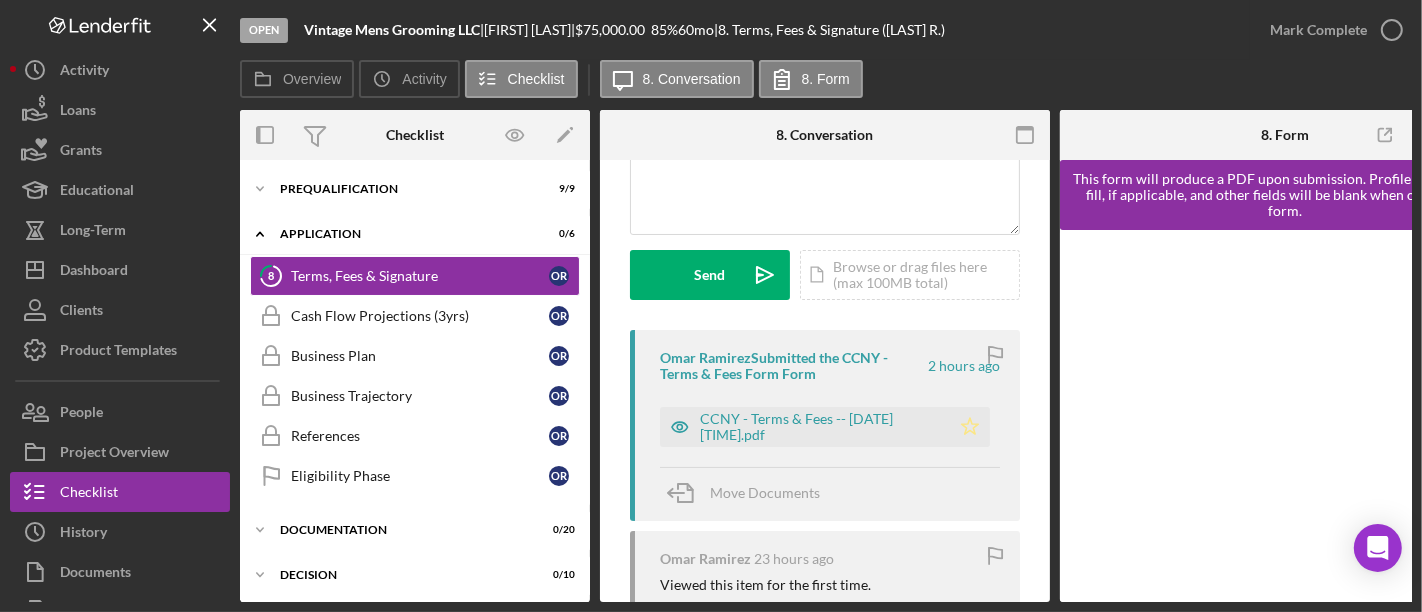click on "Icon/Star" 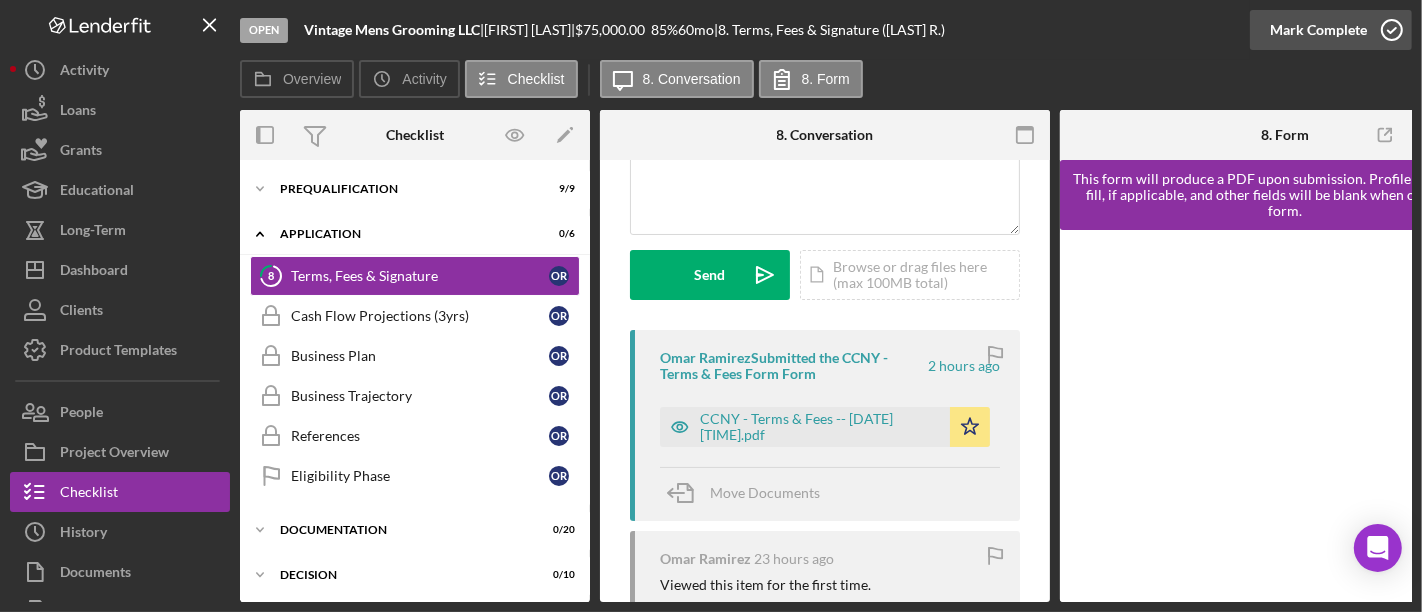 click on "Mark Complete" at bounding box center (1318, 30) 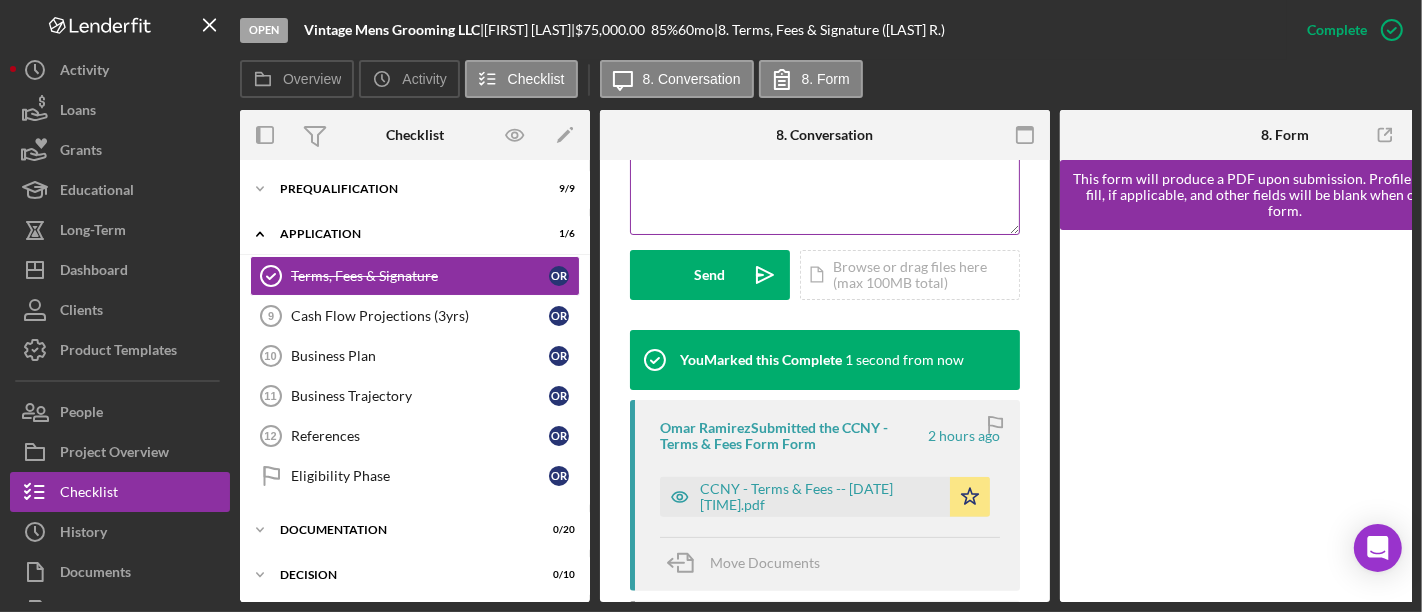 scroll, scrollTop: 408, scrollLeft: 0, axis: vertical 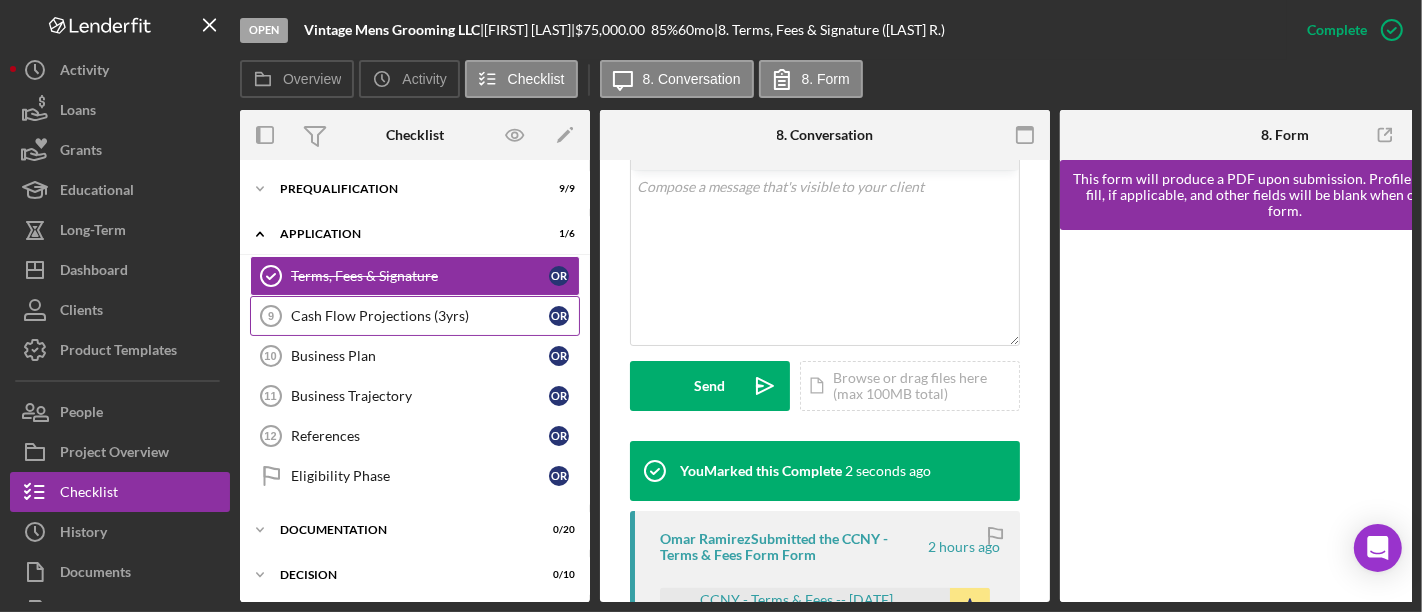 click on "Cash Flow Projections (3yrs)" at bounding box center (420, 316) 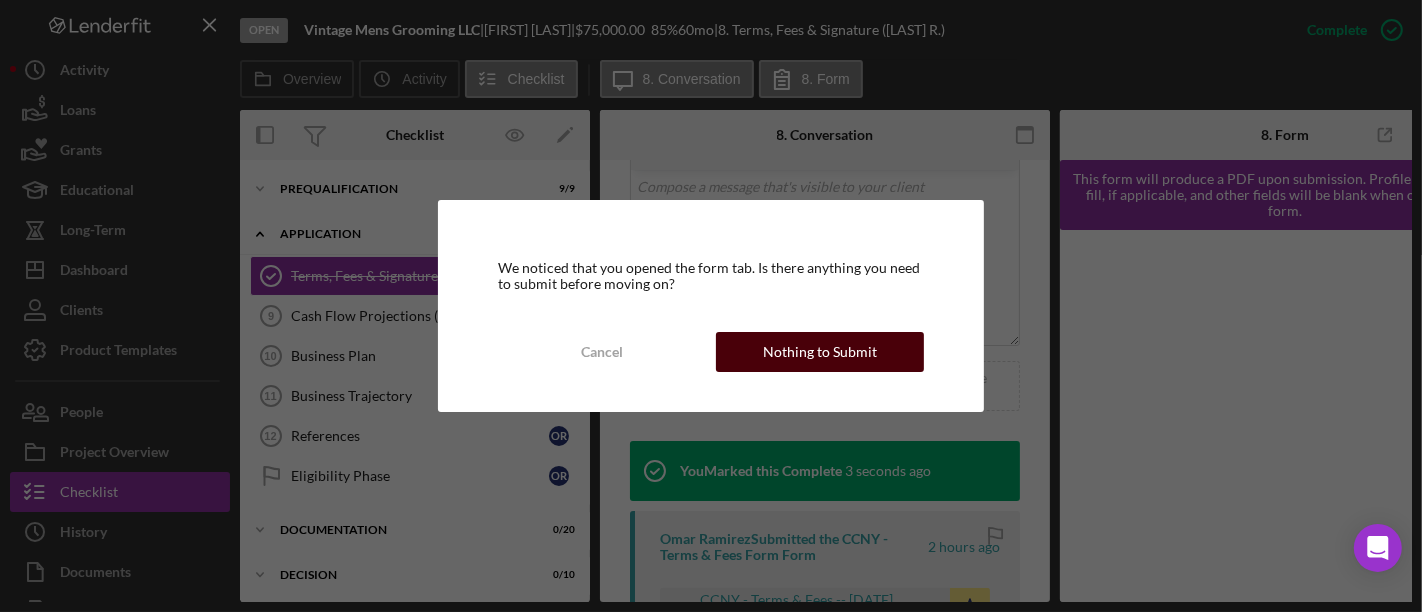 click on "Nothing to Submit" at bounding box center [820, 352] 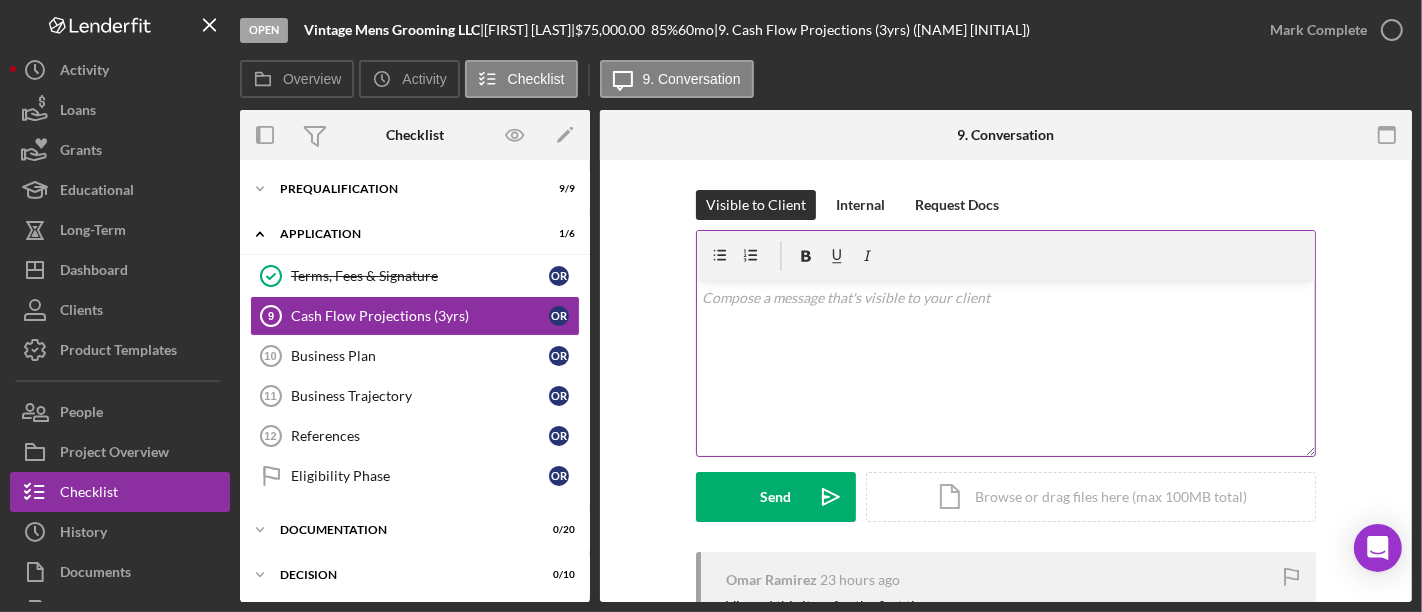 click on "v Color teal Color pink Remove color Add row above Add row below Add column before Add column after Merge cells Split cells Remove column Remove row Remove table" at bounding box center (1006, 368) 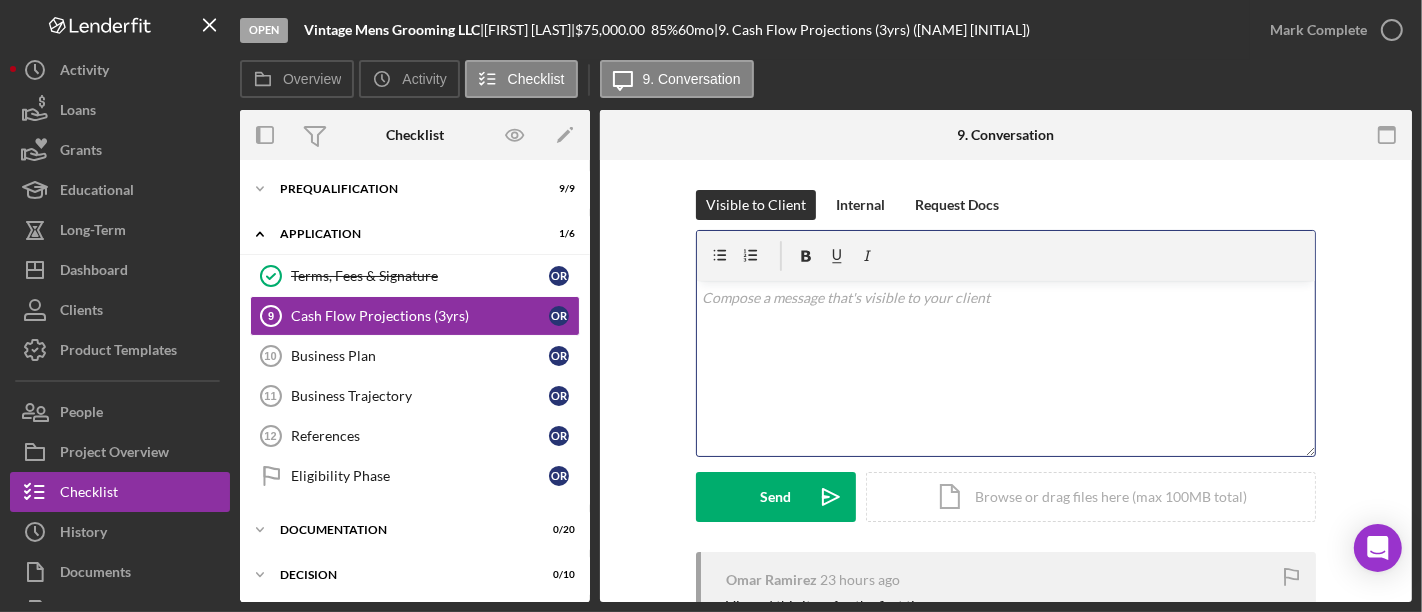 type 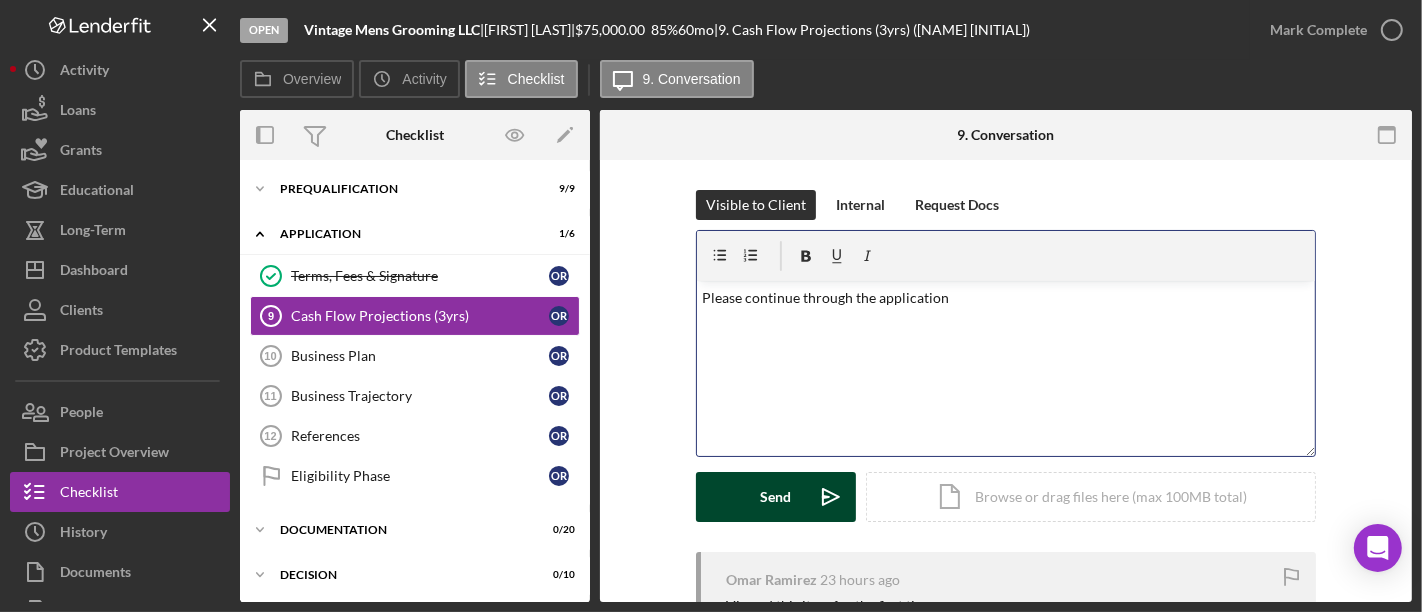 click on "Send" at bounding box center (776, 497) 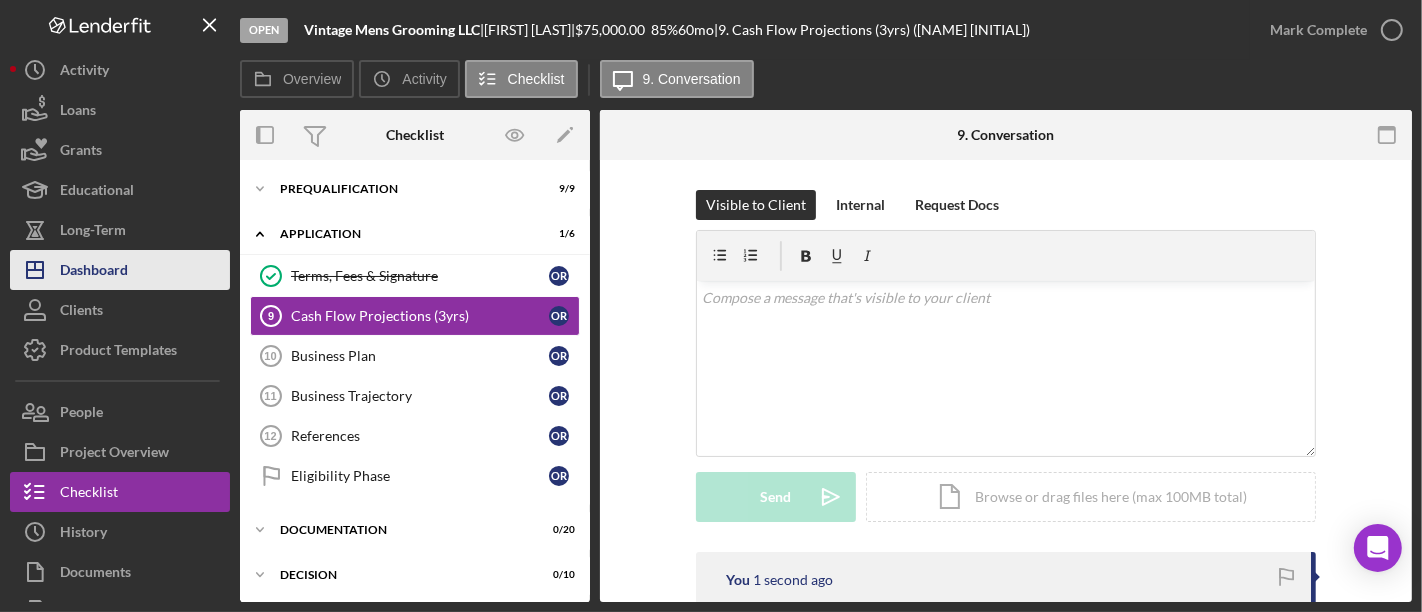 click on "Dashboard" at bounding box center (94, 272) 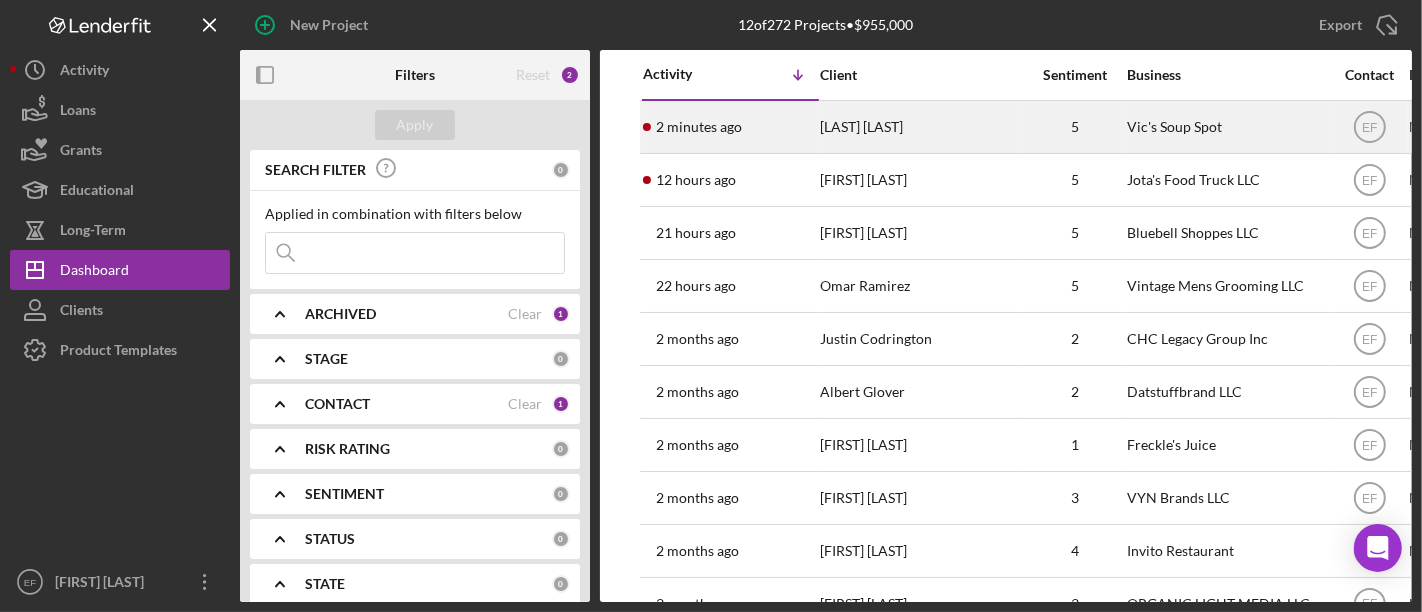 click on "[LAST] [LAST]" at bounding box center [920, 127] 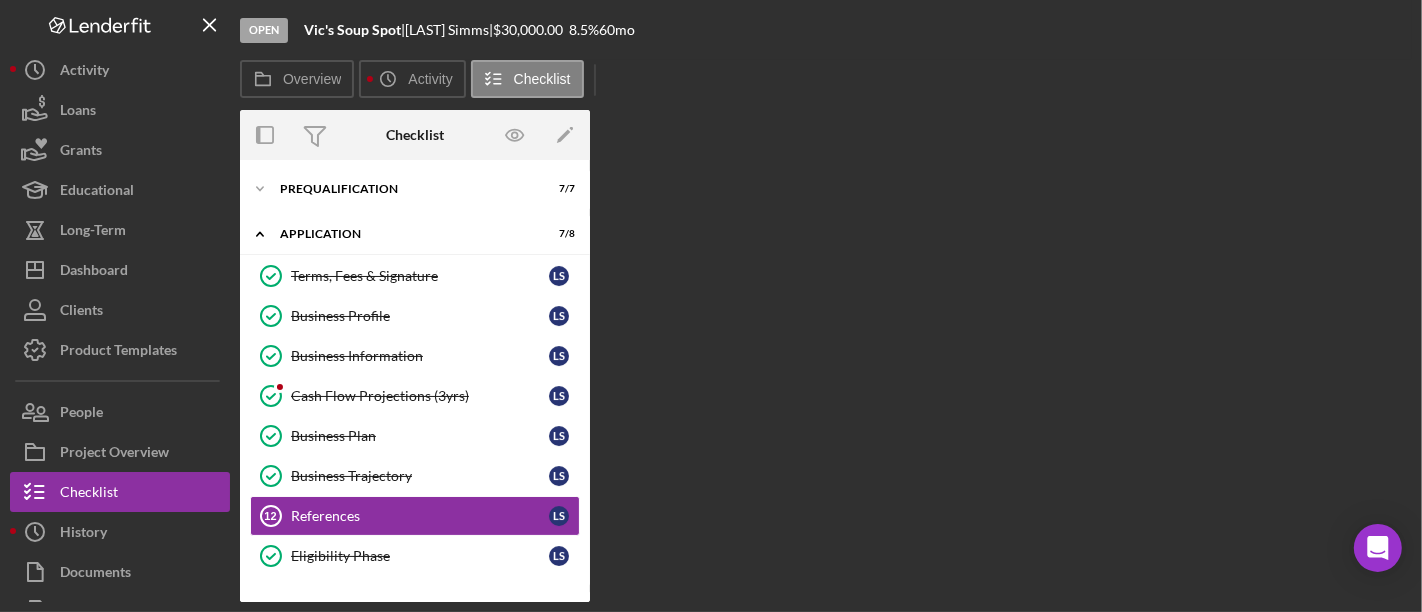 scroll, scrollTop: 131, scrollLeft: 0, axis: vertical 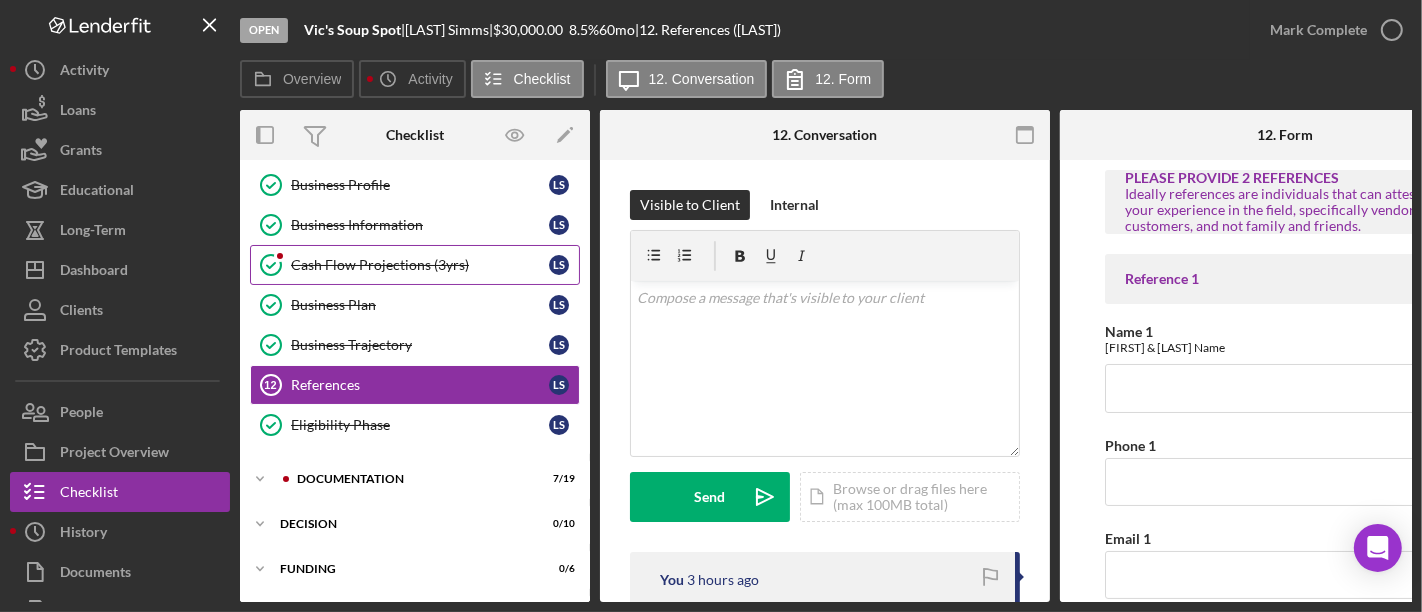 click on "Cash Flow Projections (3yrs)" at bounding box center [420, 265] 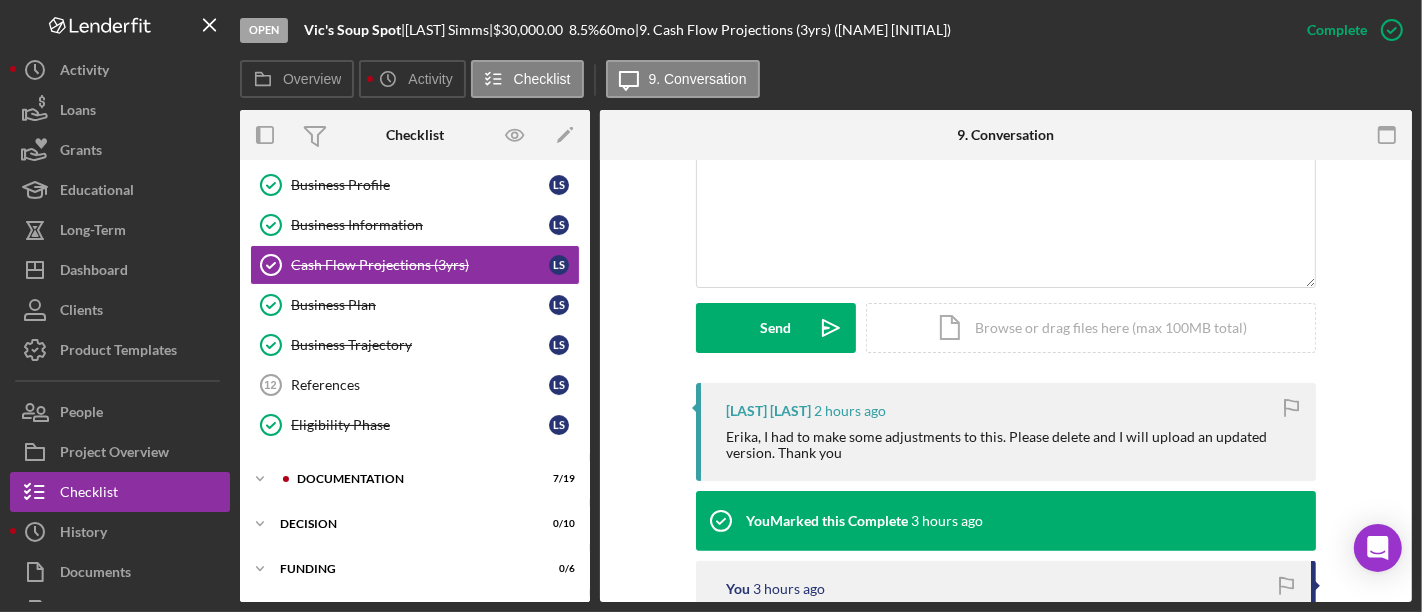 scroll, scrollTop: 555, scrollLeft: 0, axis: vertical 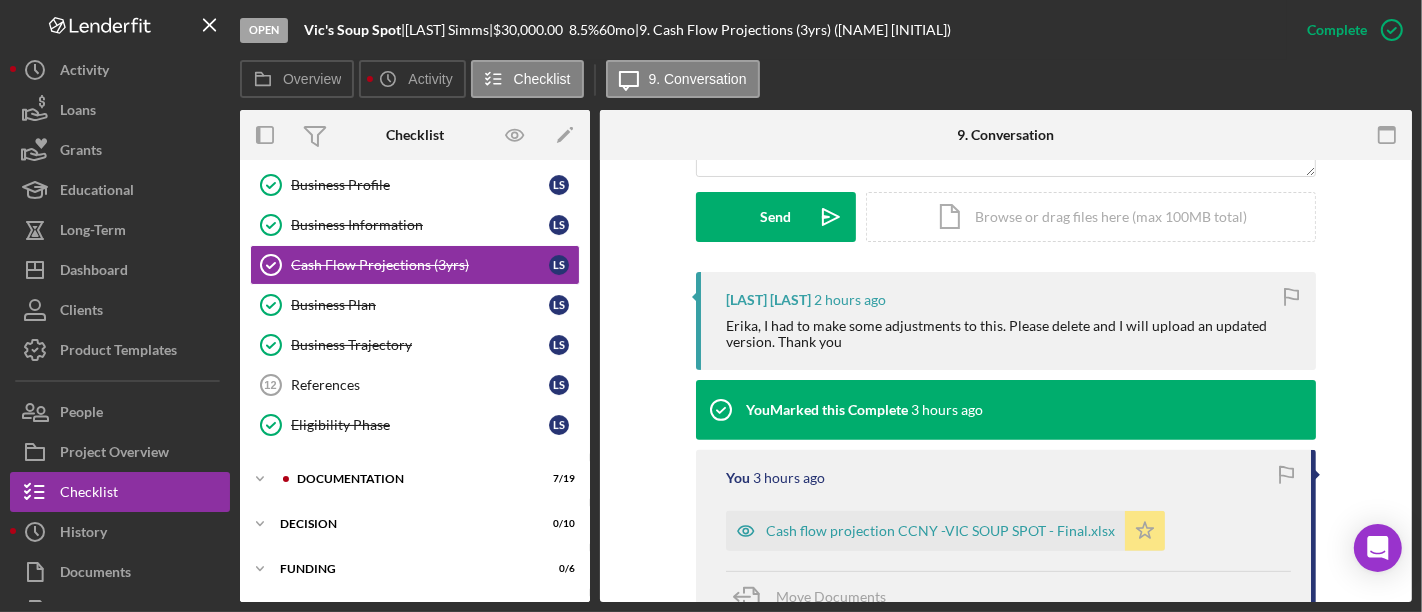 click on "Icon/Star" 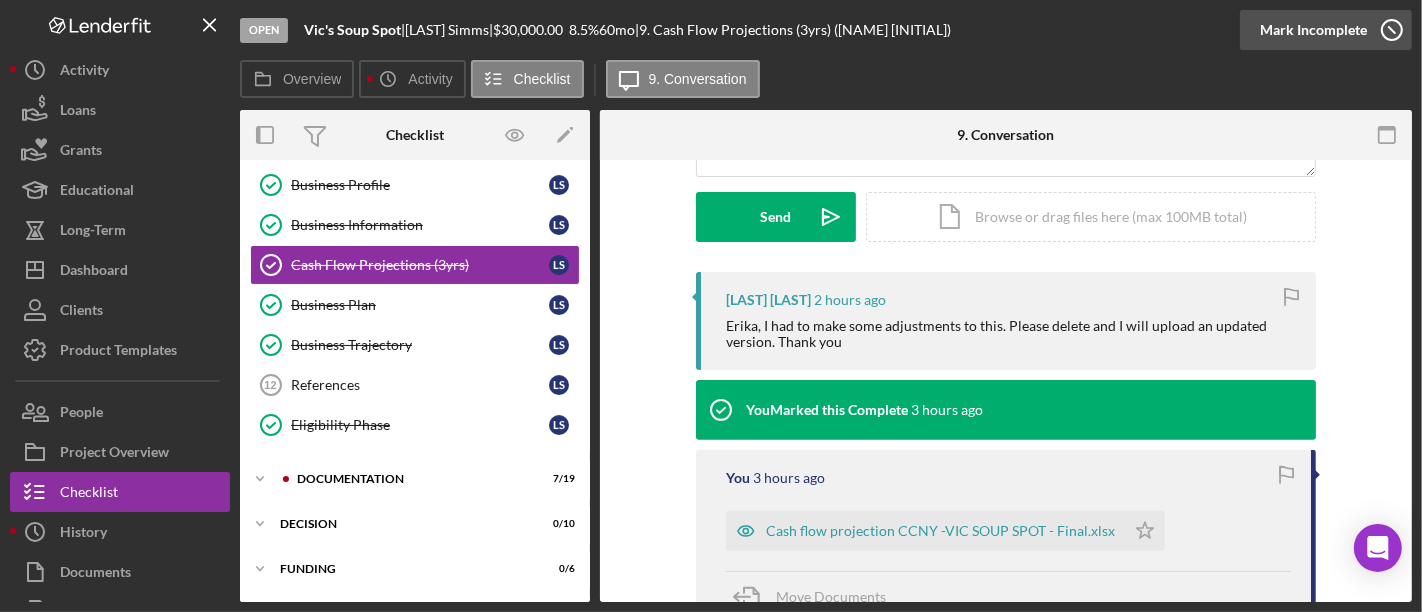 click on "Mark Incomplete" at bounding box center (1313, 30) 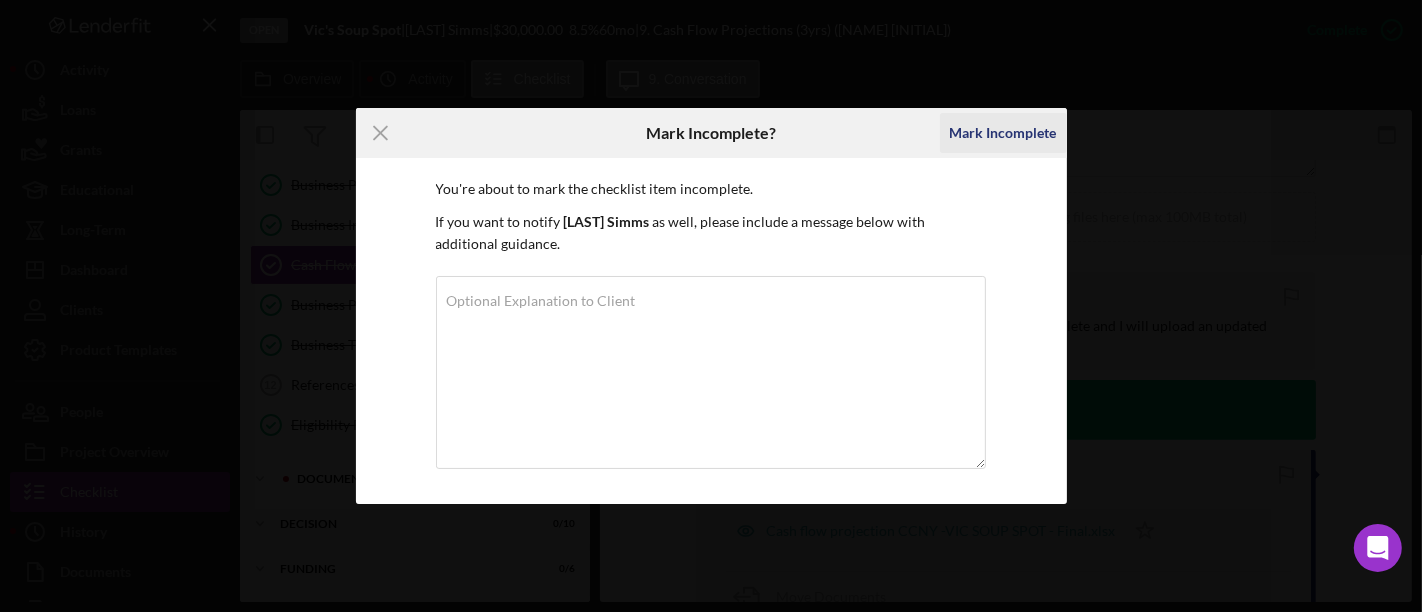 click on "Mark Incomplete" at bounding box center (1003, 133) 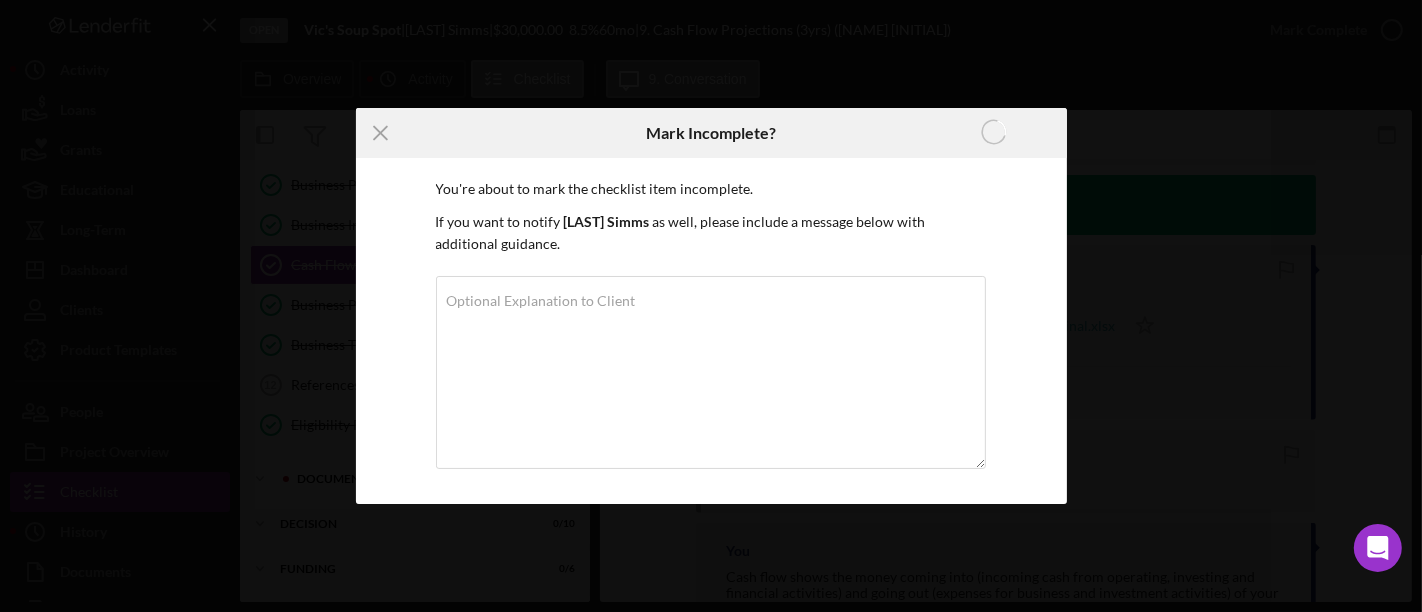 scroll, scrollTop: 280, scrollLeft: 0, axis: vertical 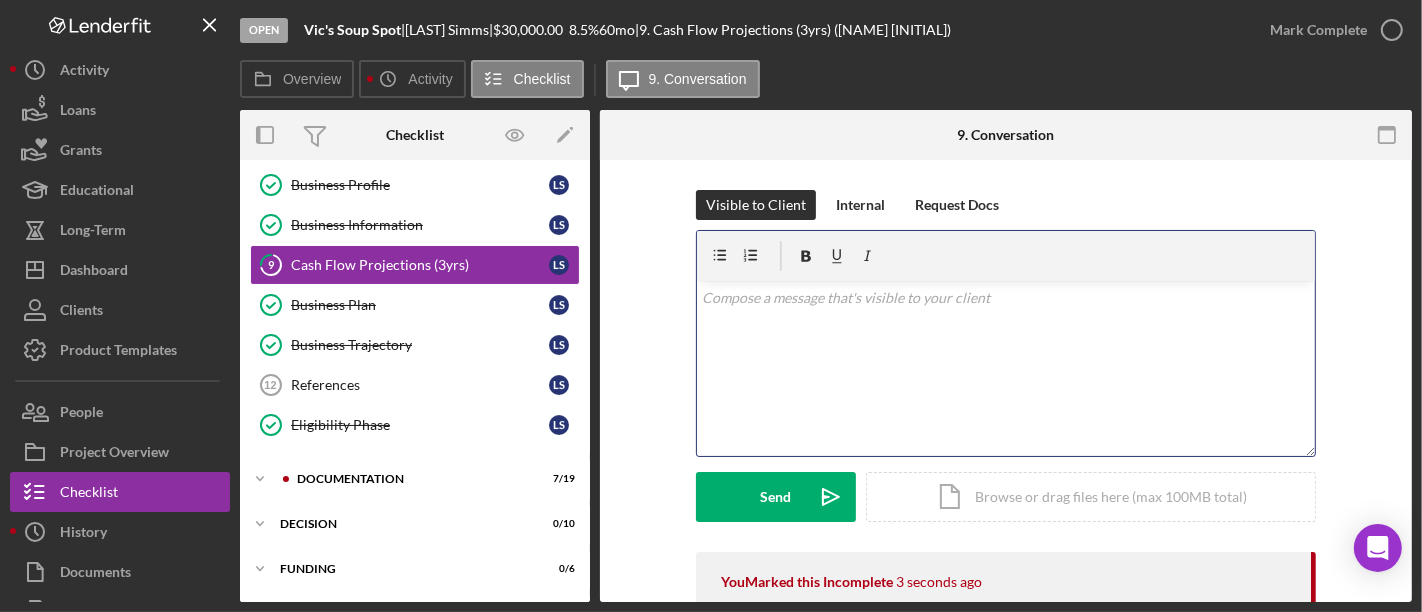 click on "v Color teal Color pink Remove color Add row above Add row below Add column before Add column after Merge cells Split cells Remove column Remove row Remove table" at bounding box center (1006, 368) 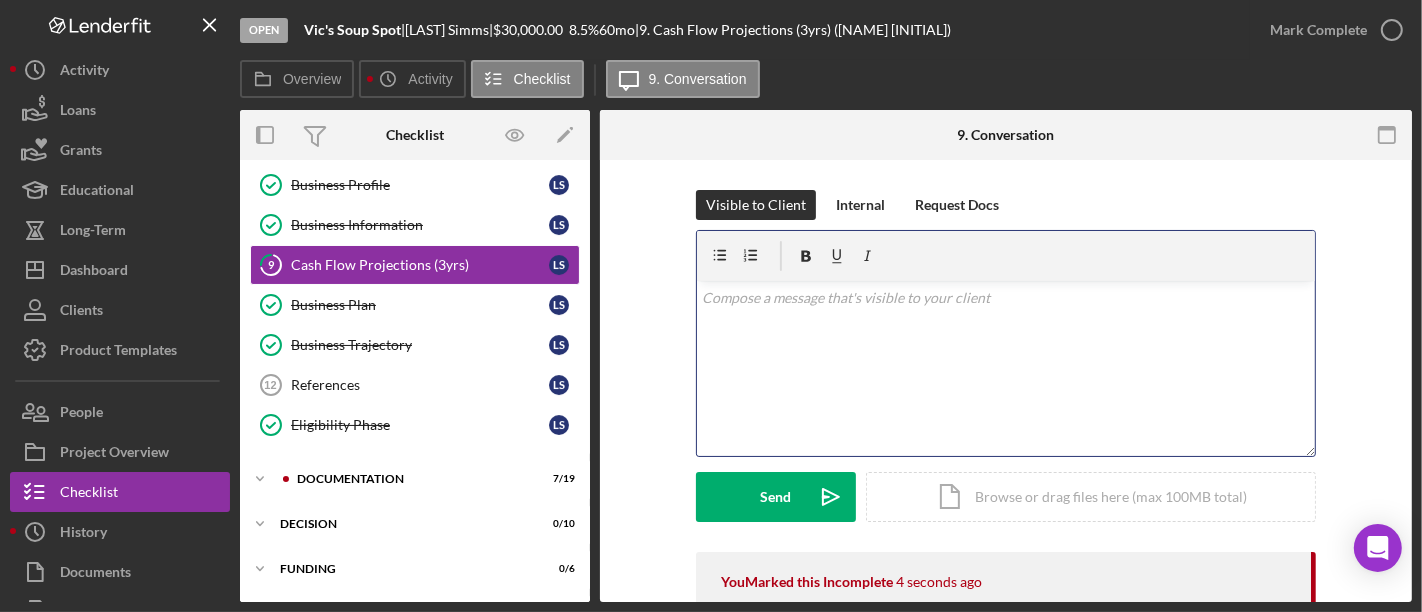 type 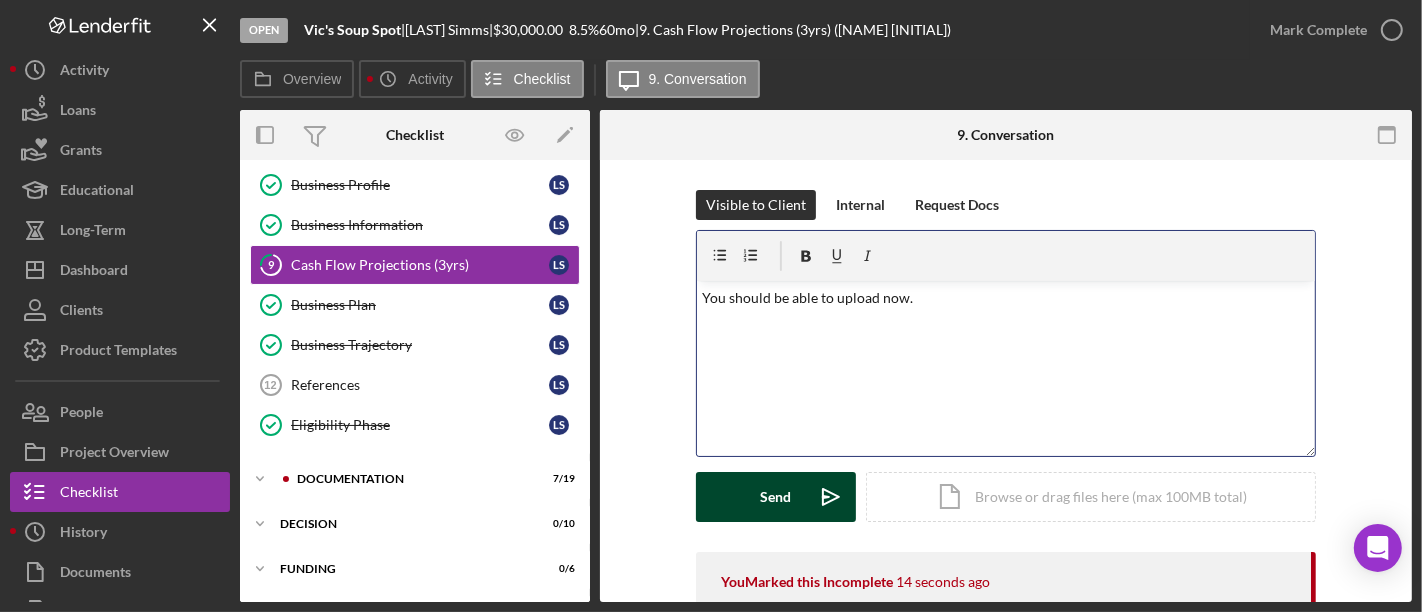 click on "Send Icon/icon-invite-send" at bounding box center [776, 497] 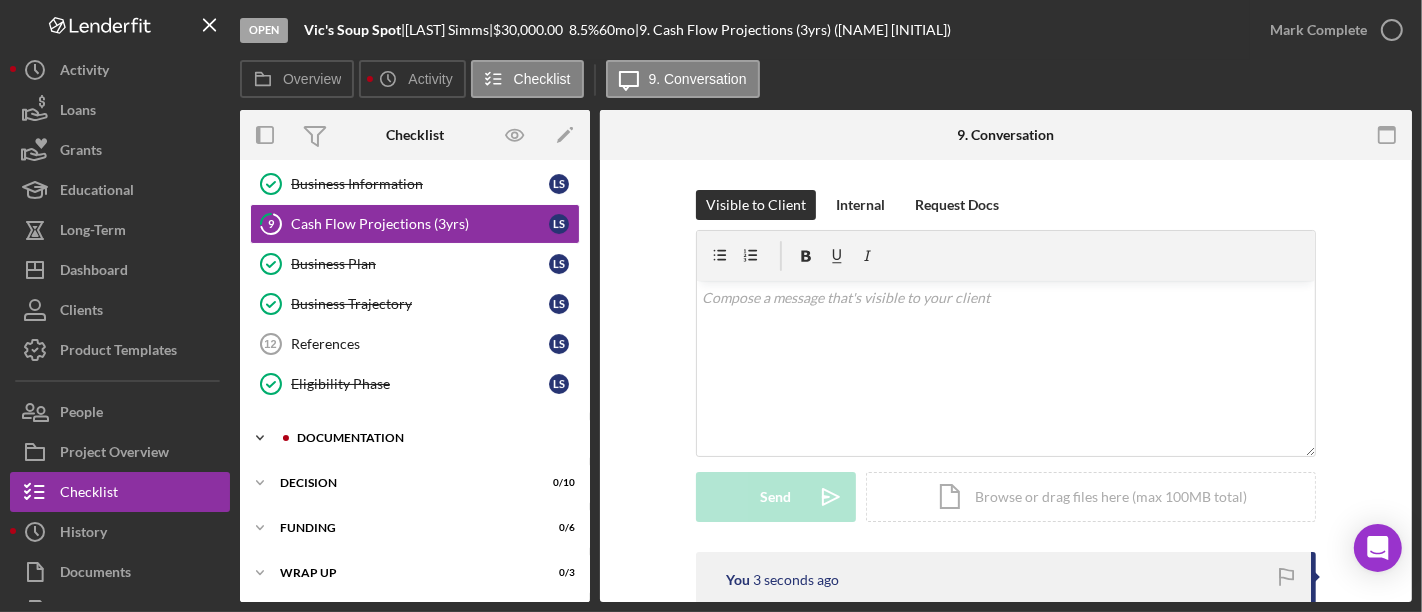 scroll, scrollTop: 213, scrollLeft: 0, axis: vertical 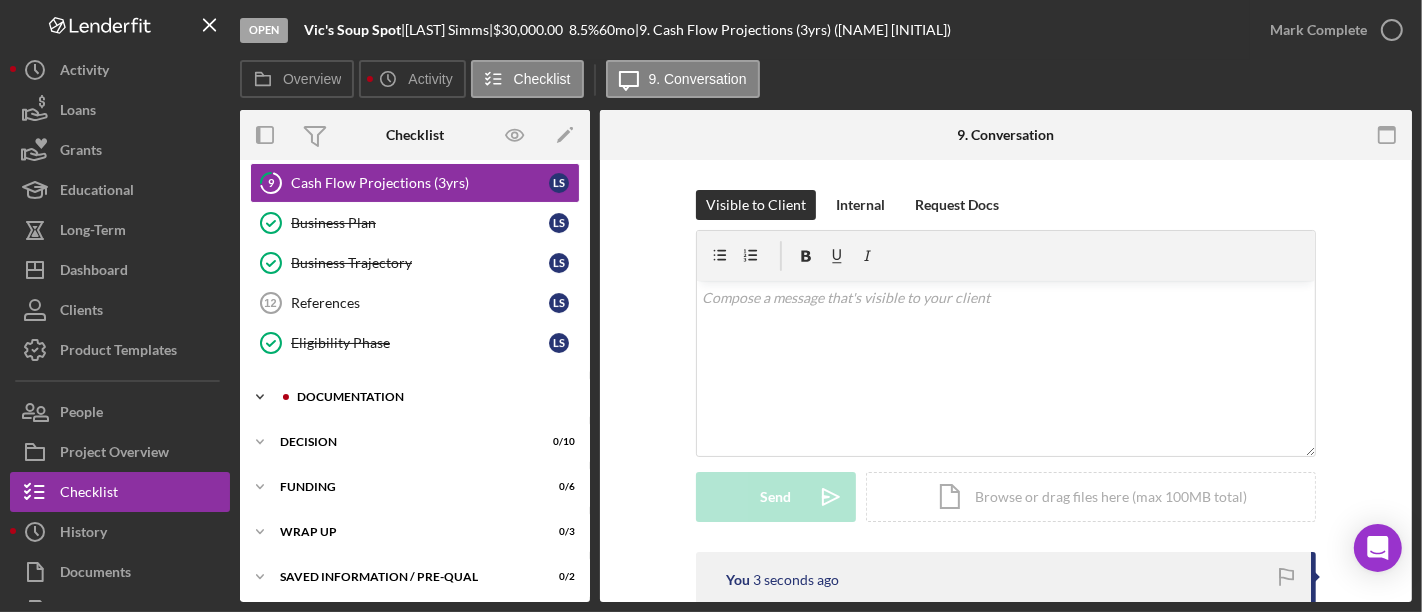 click on "Icon/Expander" 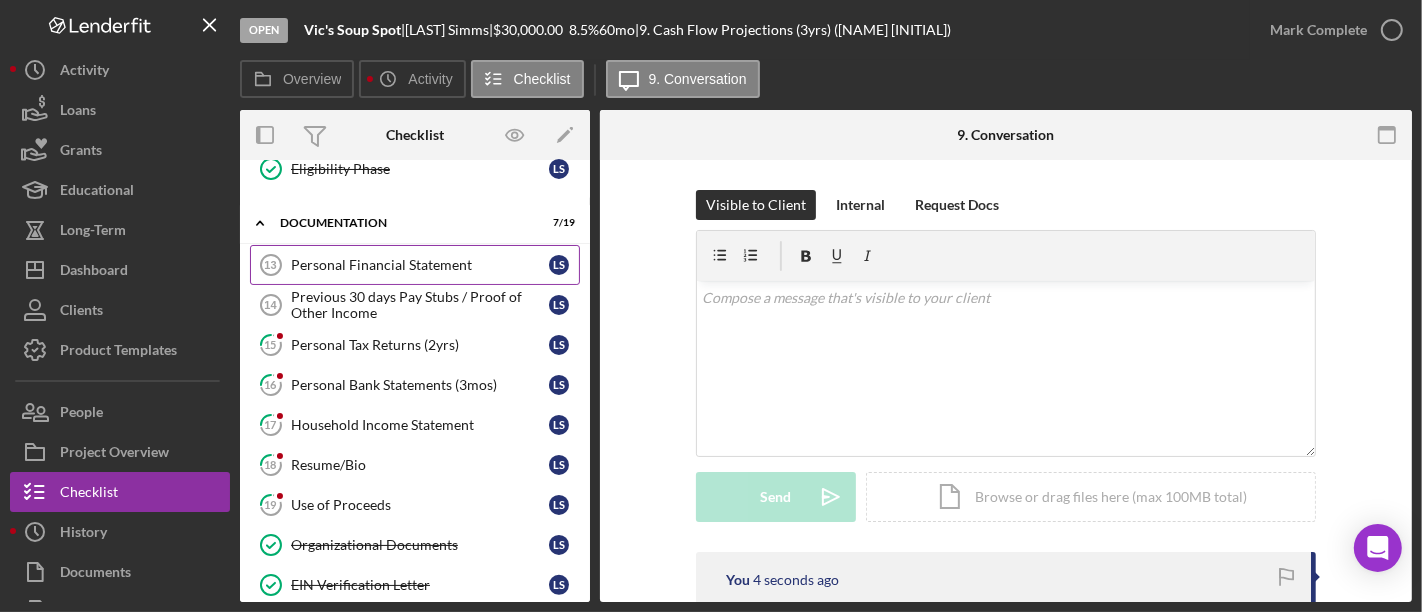 scroll, scrollTop: 546, scrollLeft: 0, axis: vertical 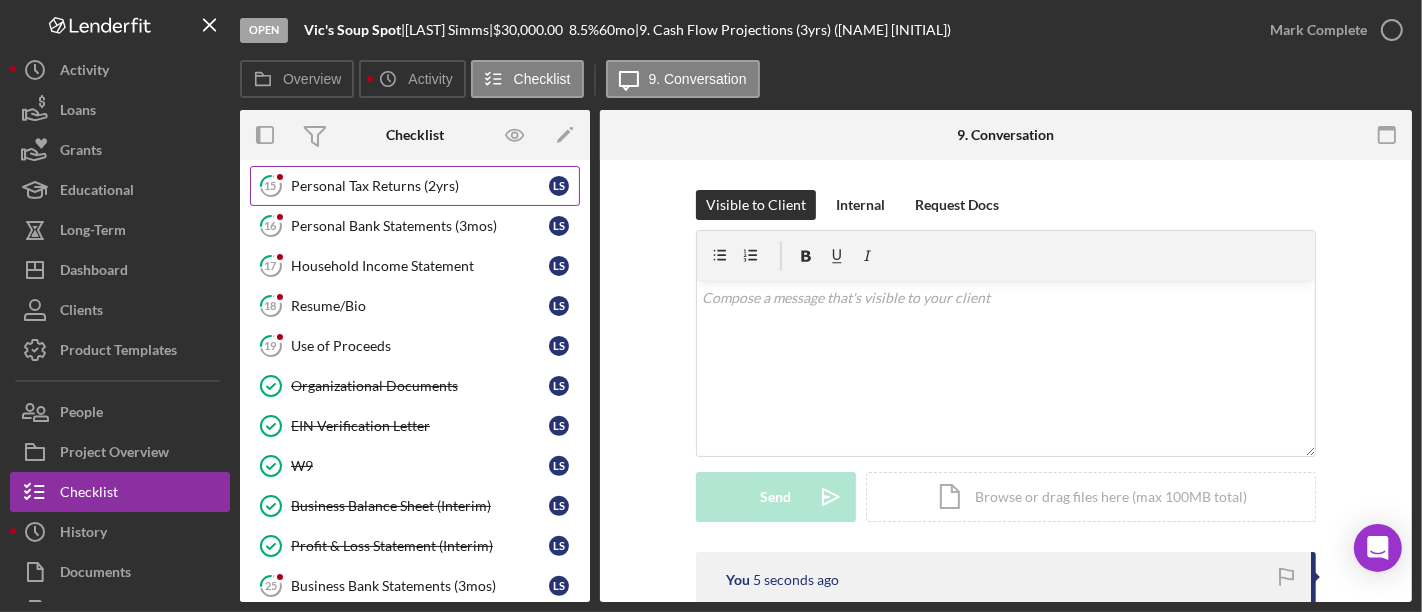 click on "Personal Tax Returns (2yrs)" at bounding box center [420, 186] 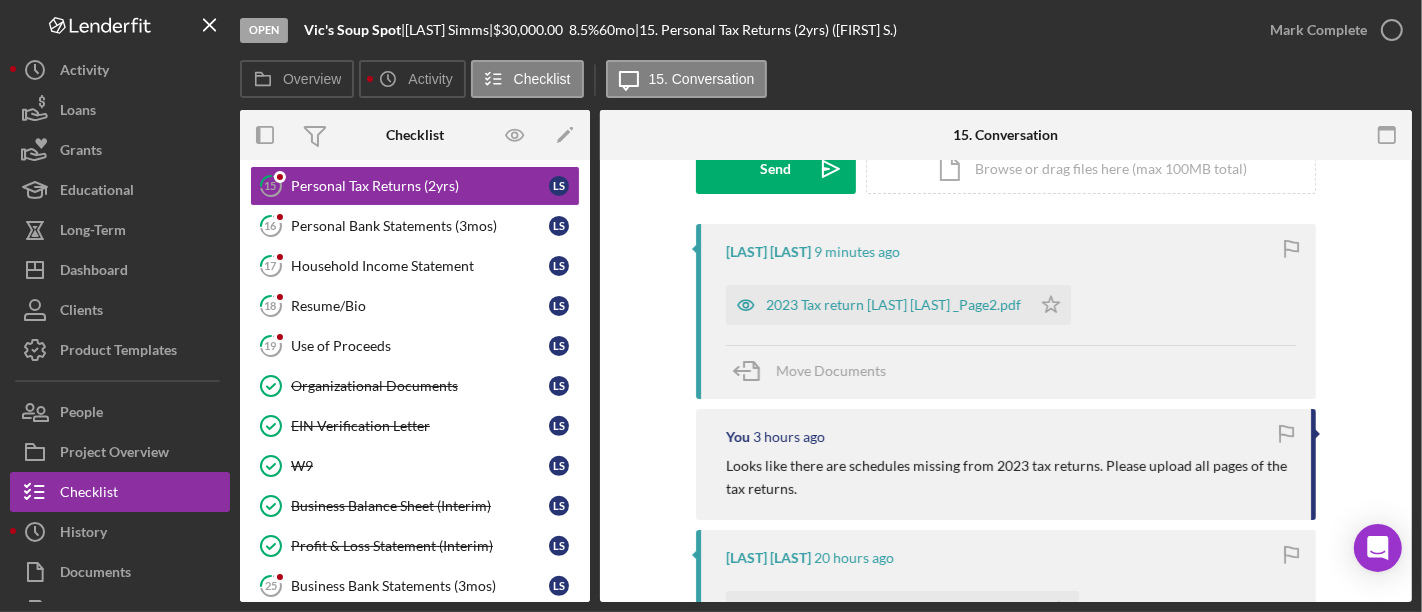 scroll, scrollTop: 333, scrollLeft: 0, axis: vertical 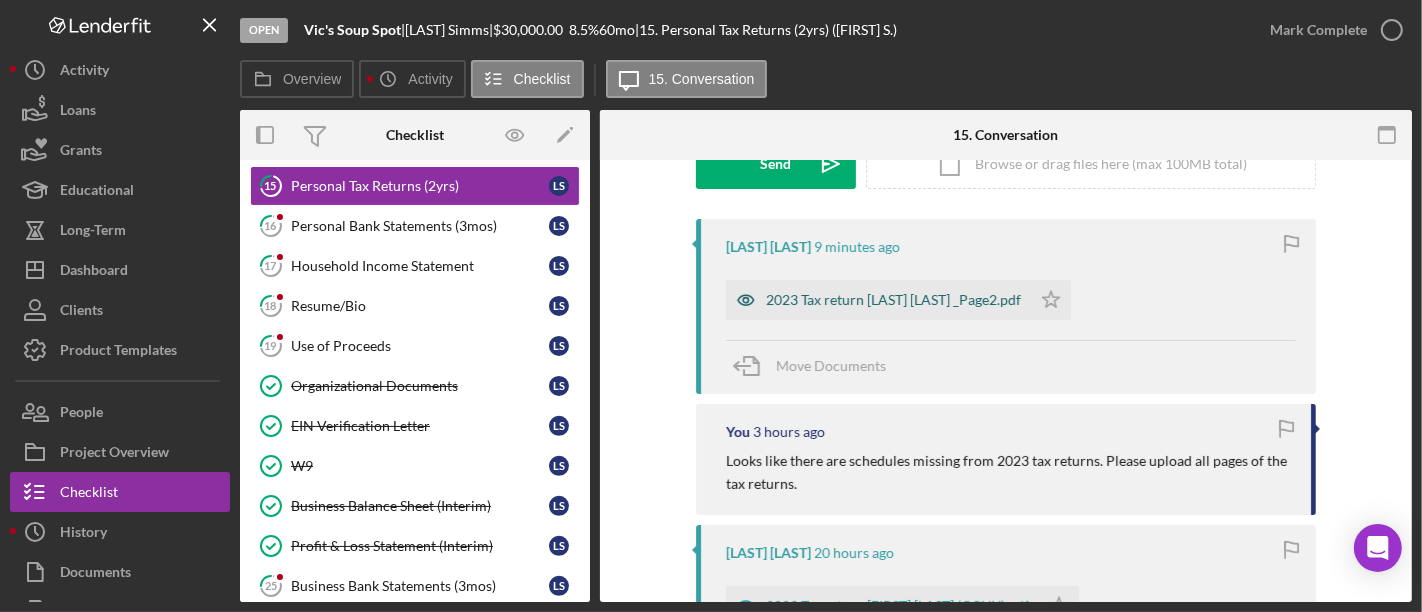 click on "2023 Tax return [LAST] [LAST] _Page2.pdf" at bounding box center [893, 300] 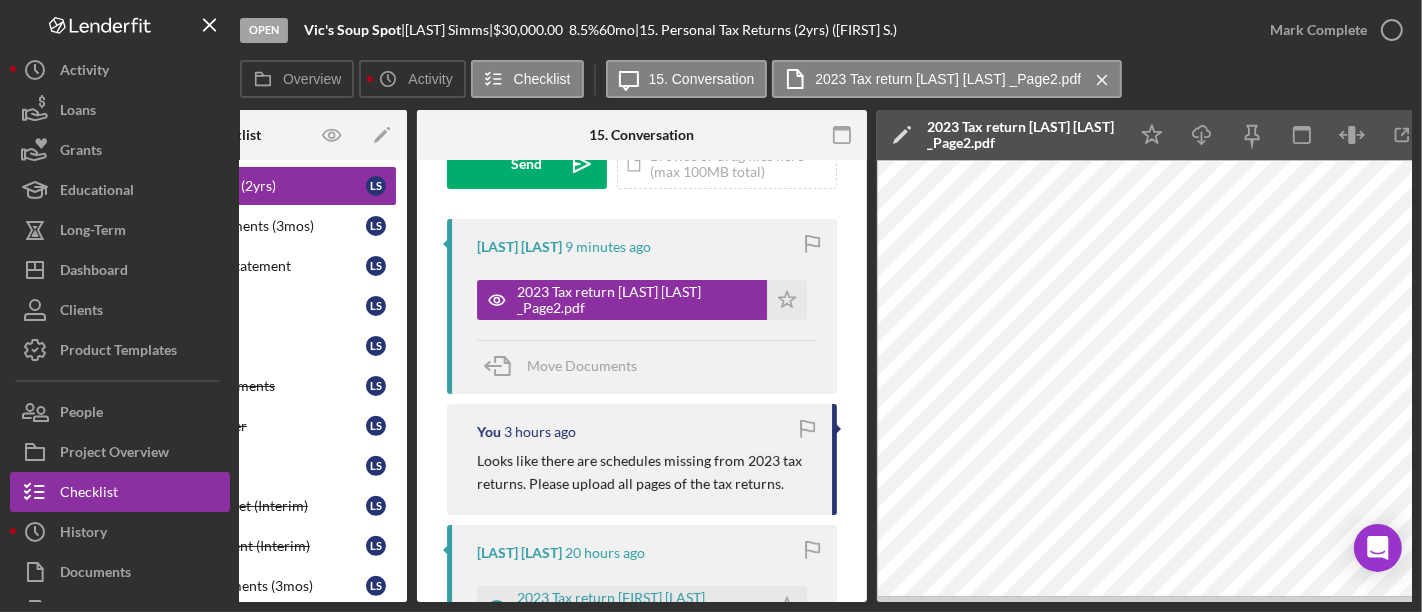 scroll, scrollTop: 0, scrollLeft: 247, axis: horizontal 